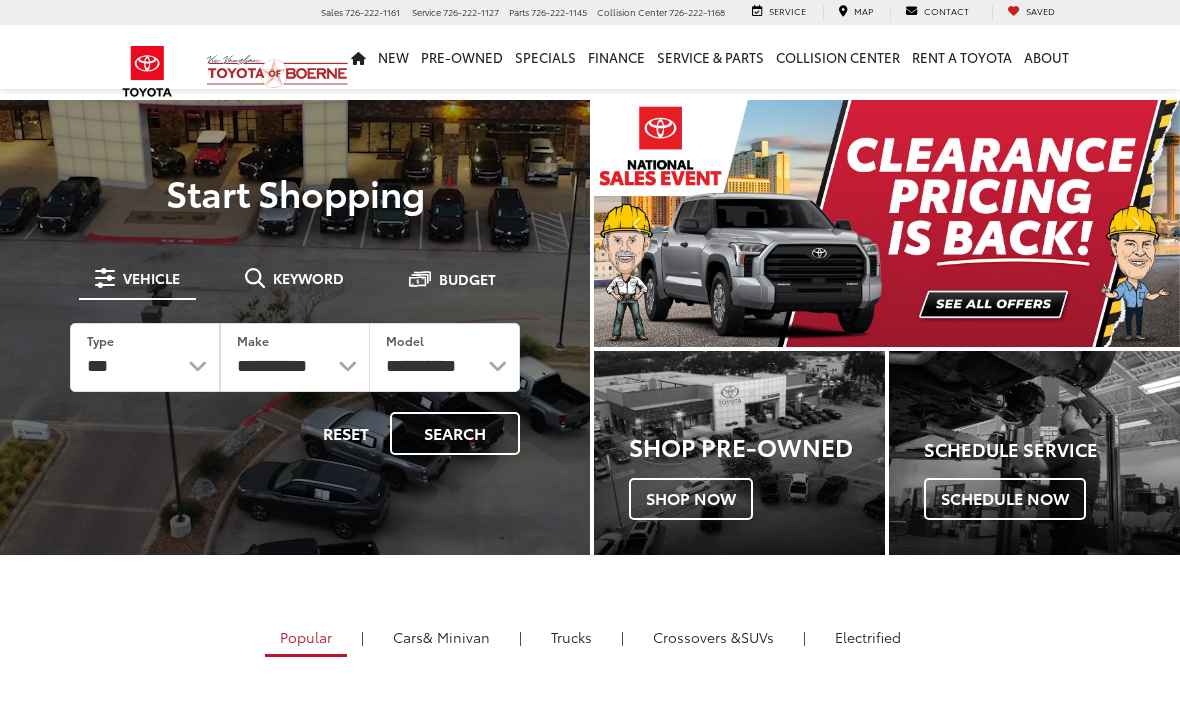scroll, scrollTop: 0, scrollLeft: 0, axis: both 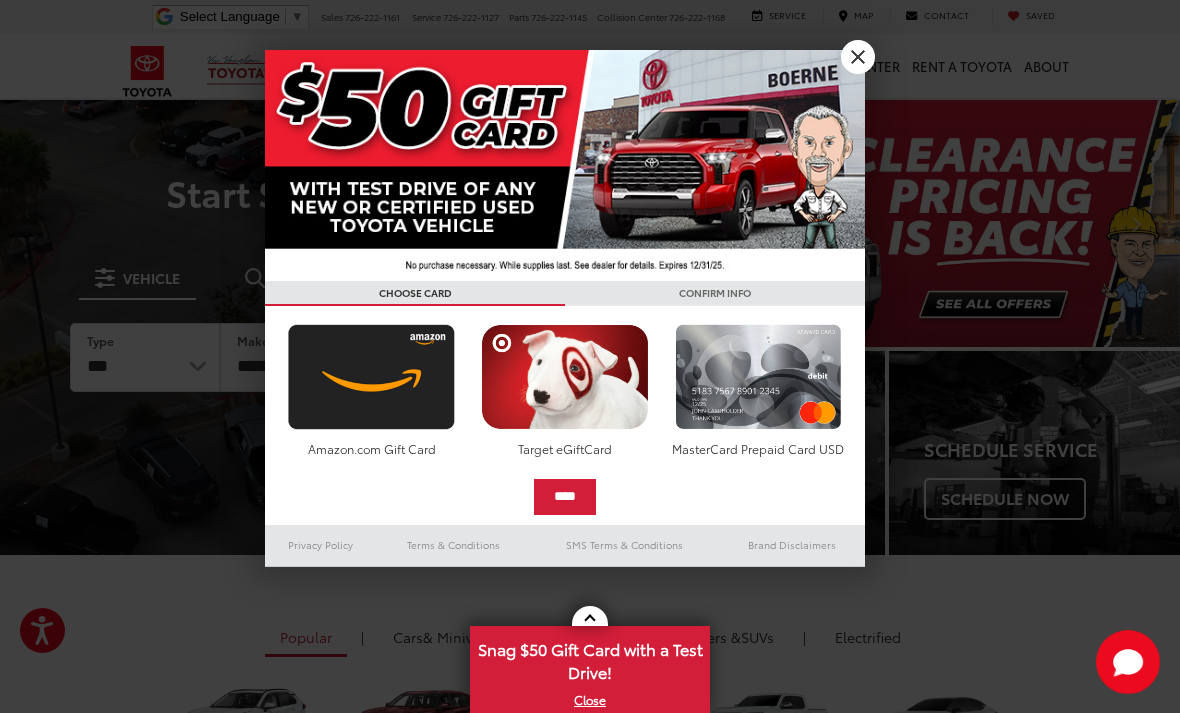click at bounding box center [565, 165] 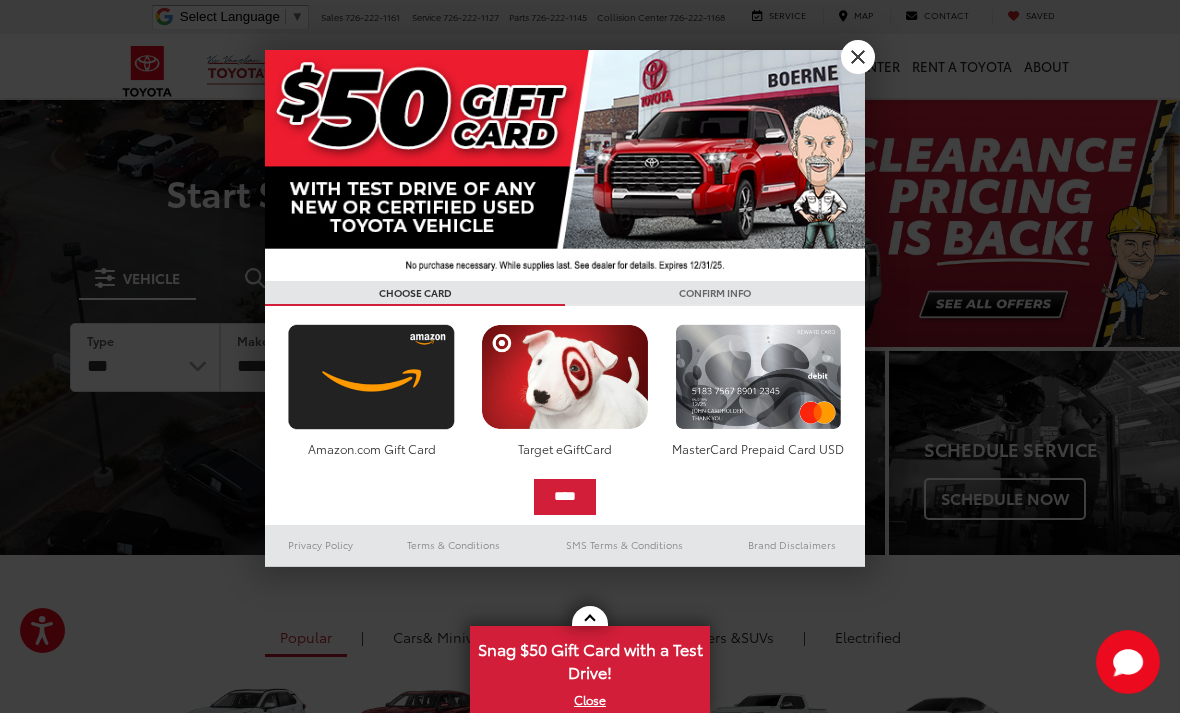 click on "X" at bounding box center [858, 57] 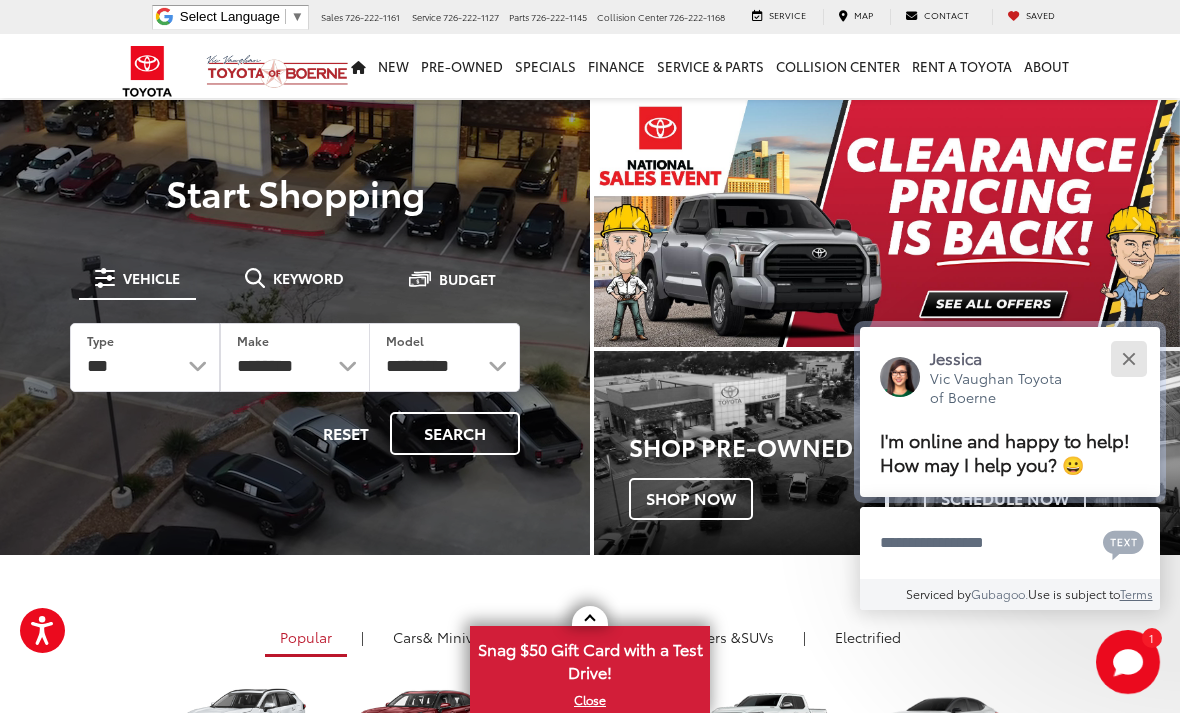 click at bounding box center [1128, 358] 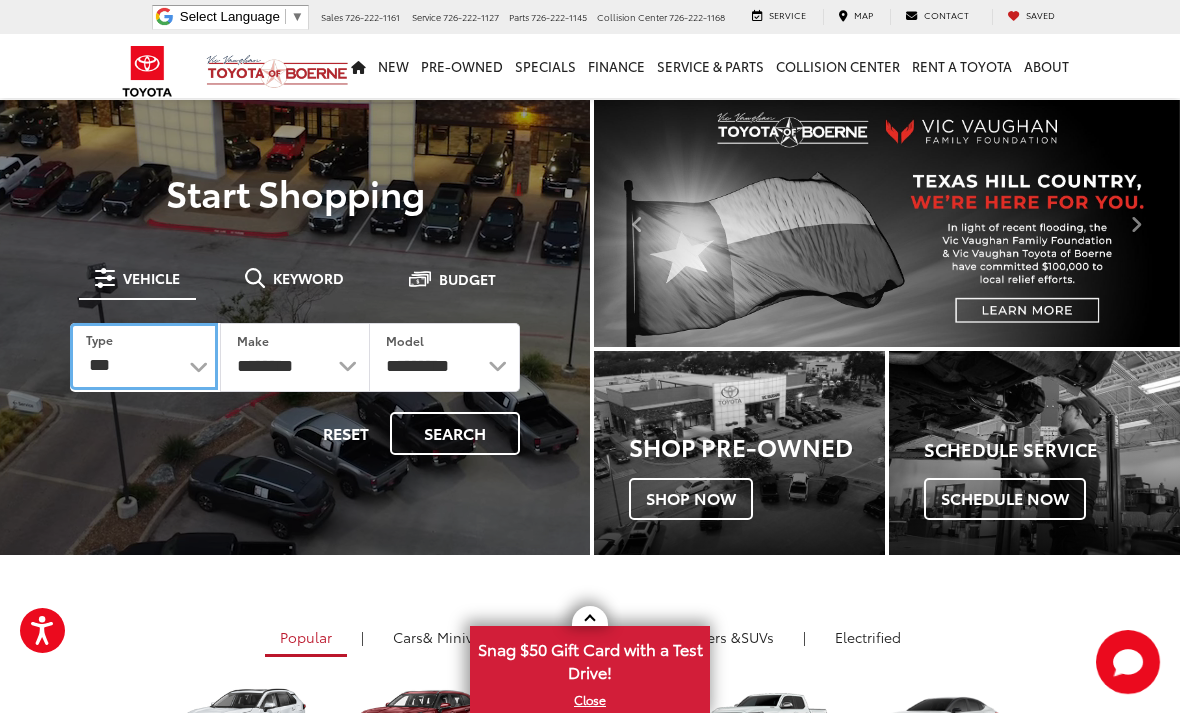 click on "***
***
****
*********" at bounding box center [144, 356] 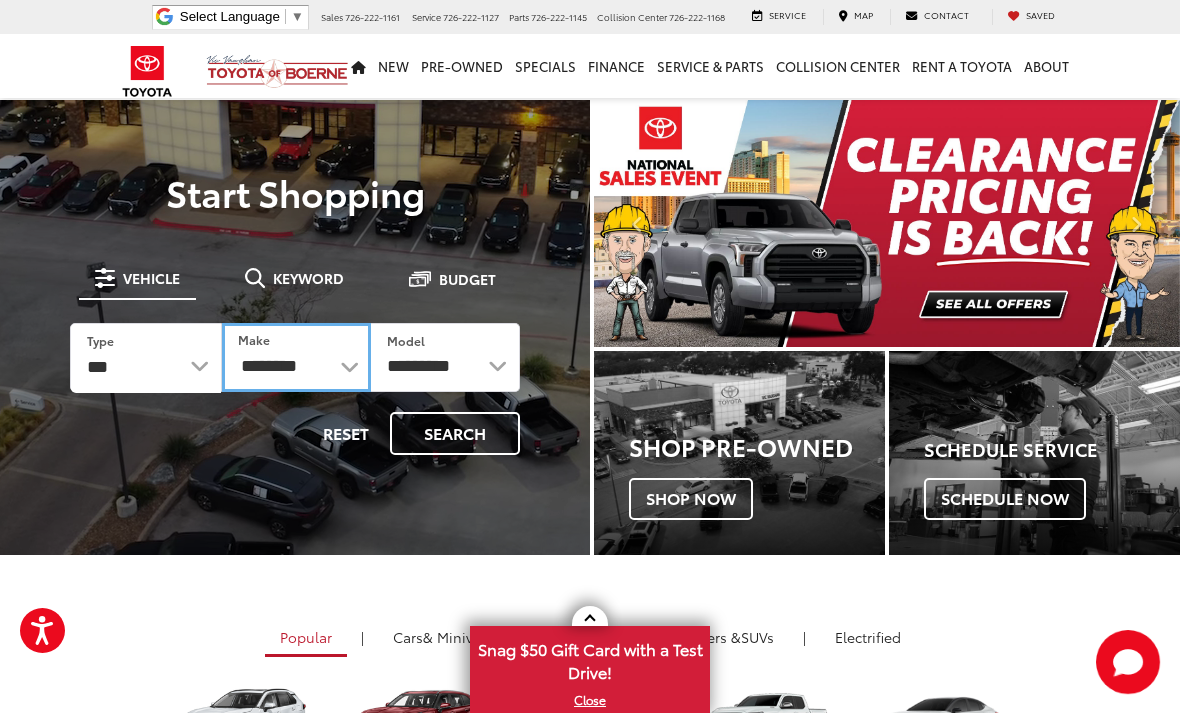 click on "**********" at bounding box center [296, 357] 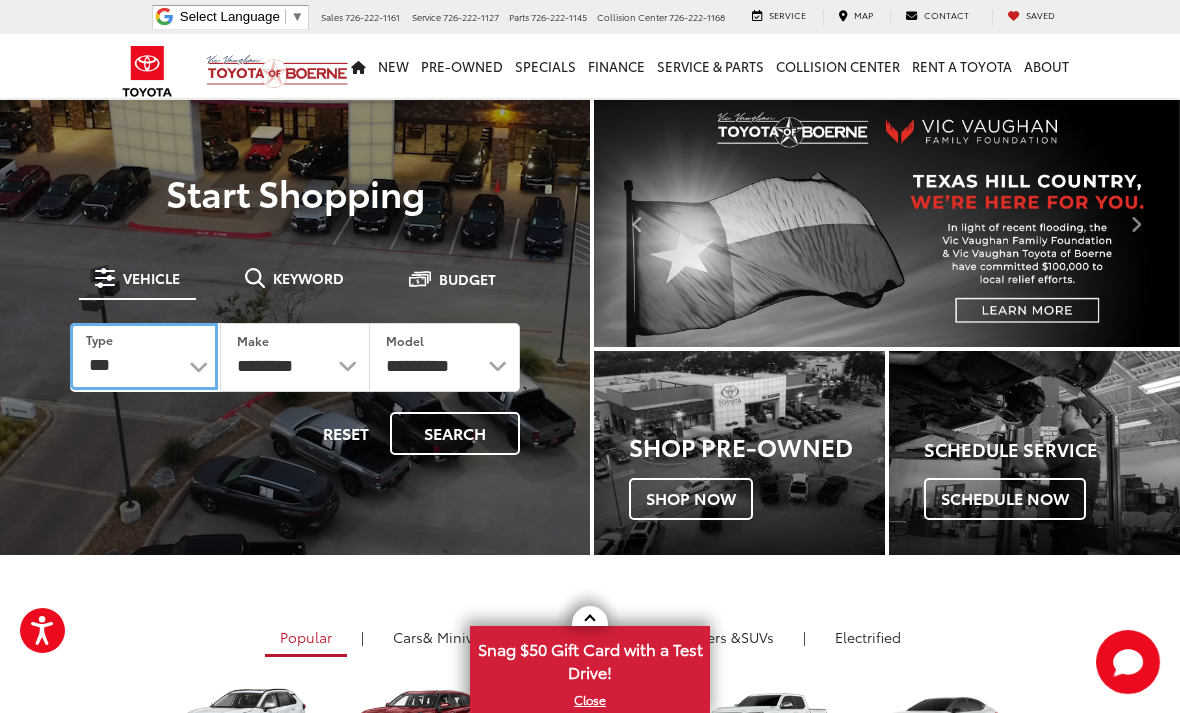 click on "***
***
****
*********" at bounding box center [144, 356] 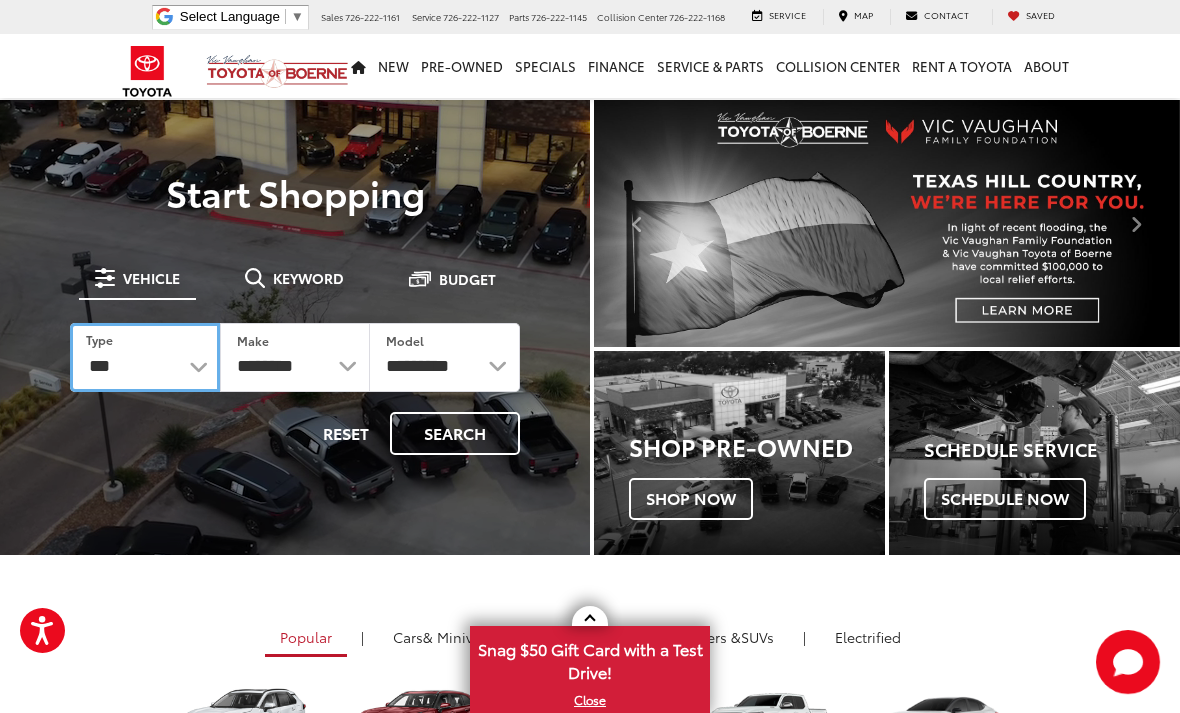 select on "********" 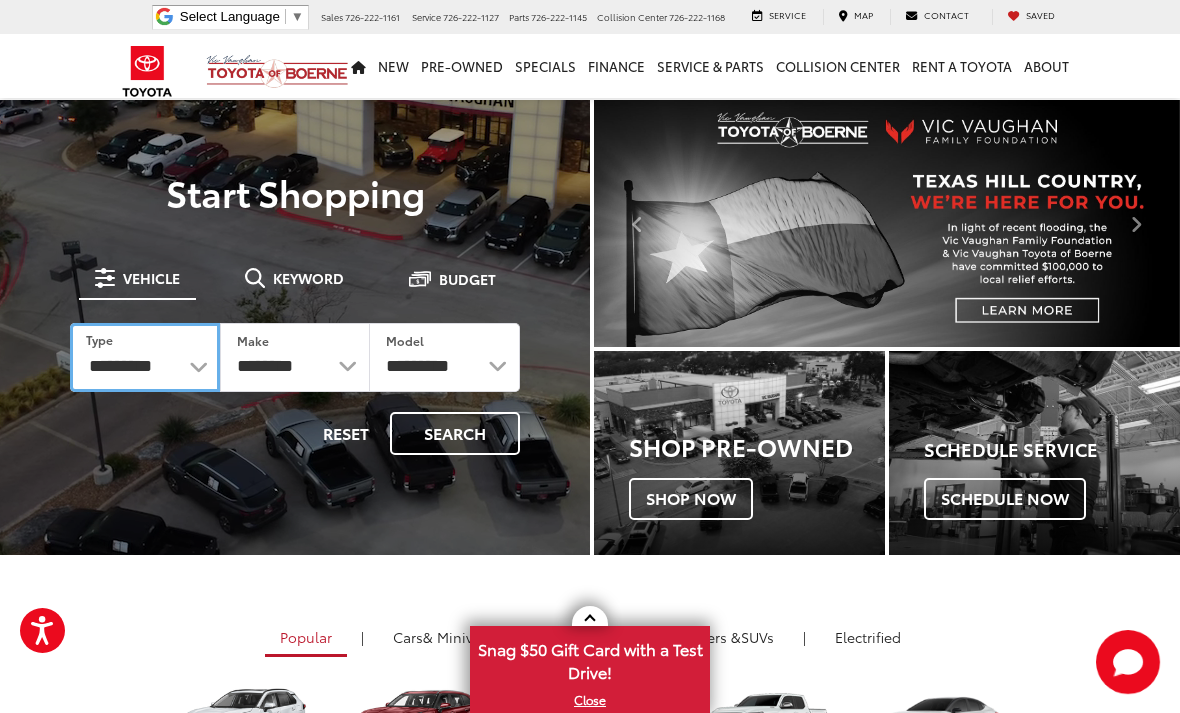 select on "******" 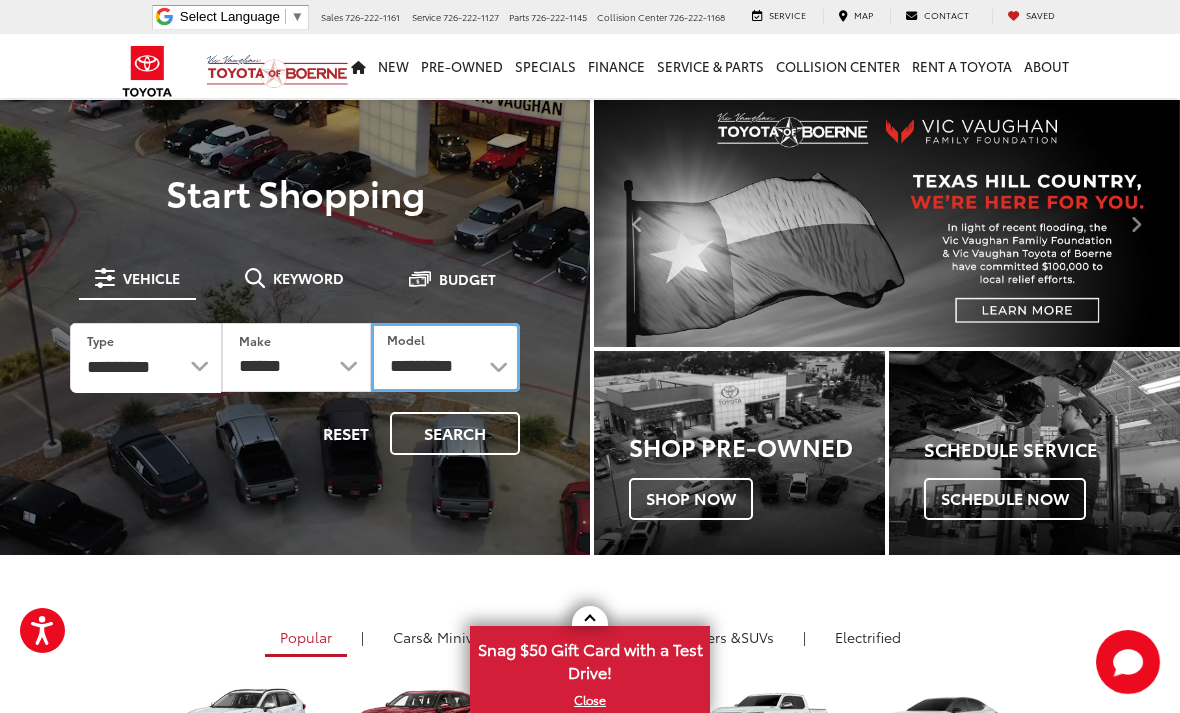 click on "**********" at bounding box center (445, 357) 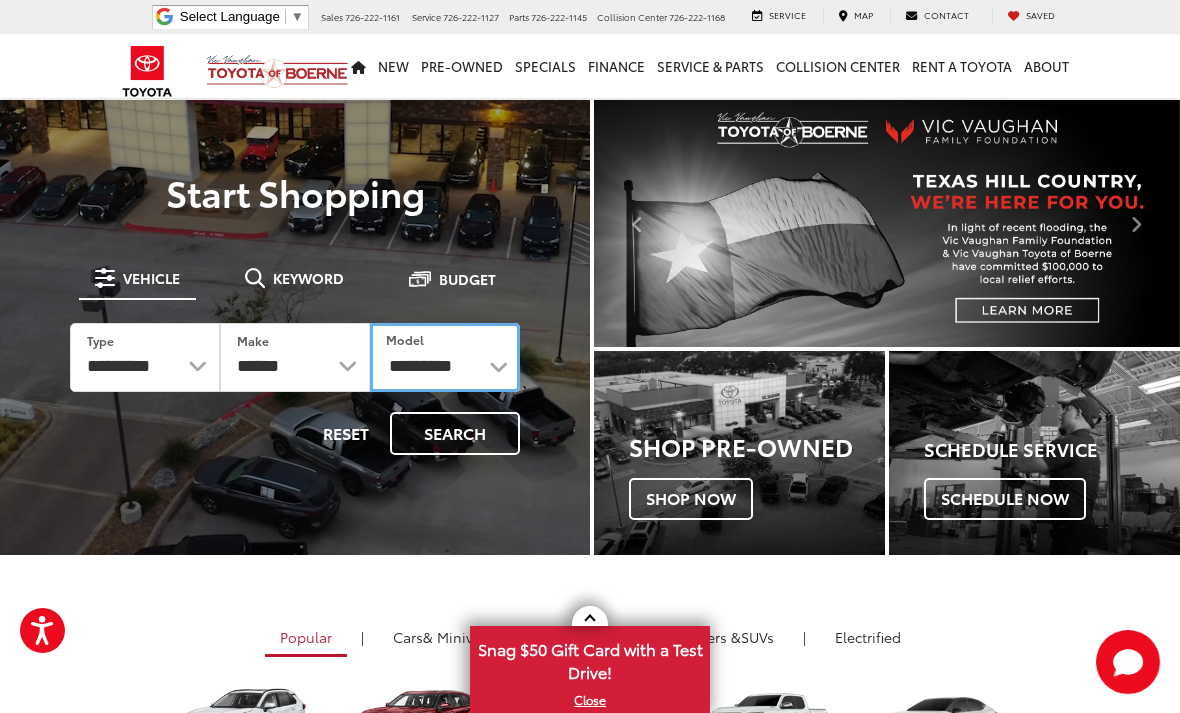 select on "*******" 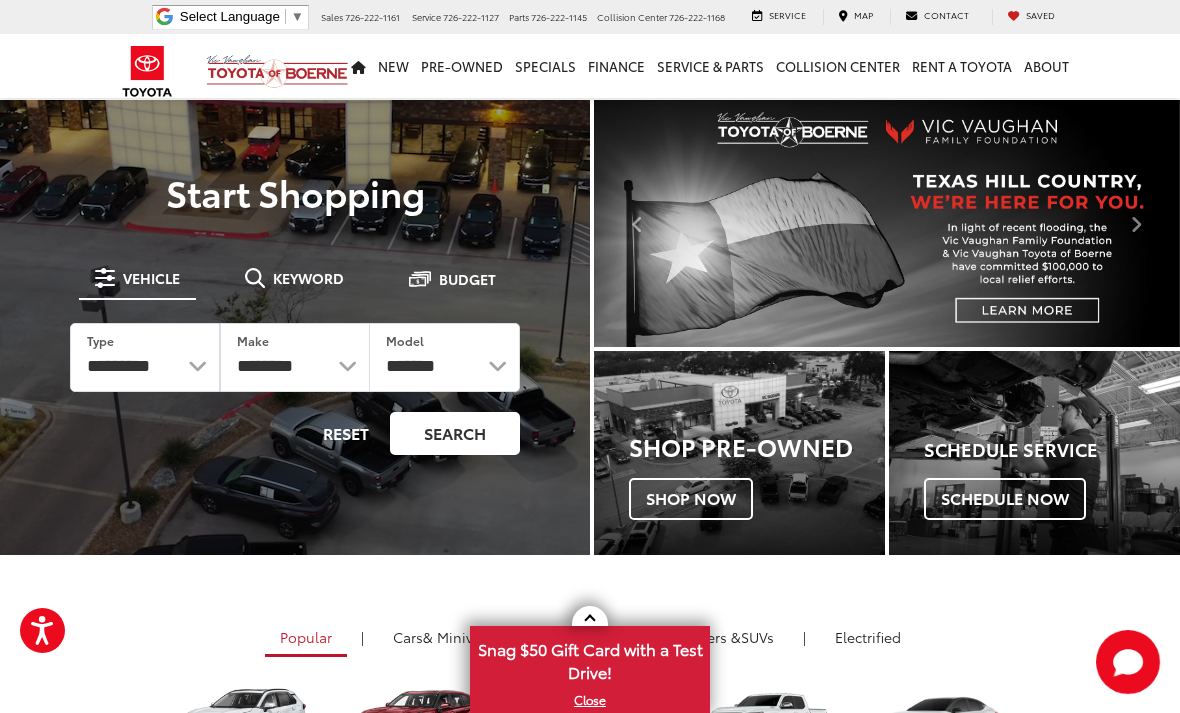 click on "Search" at bounding box center [455, 433] 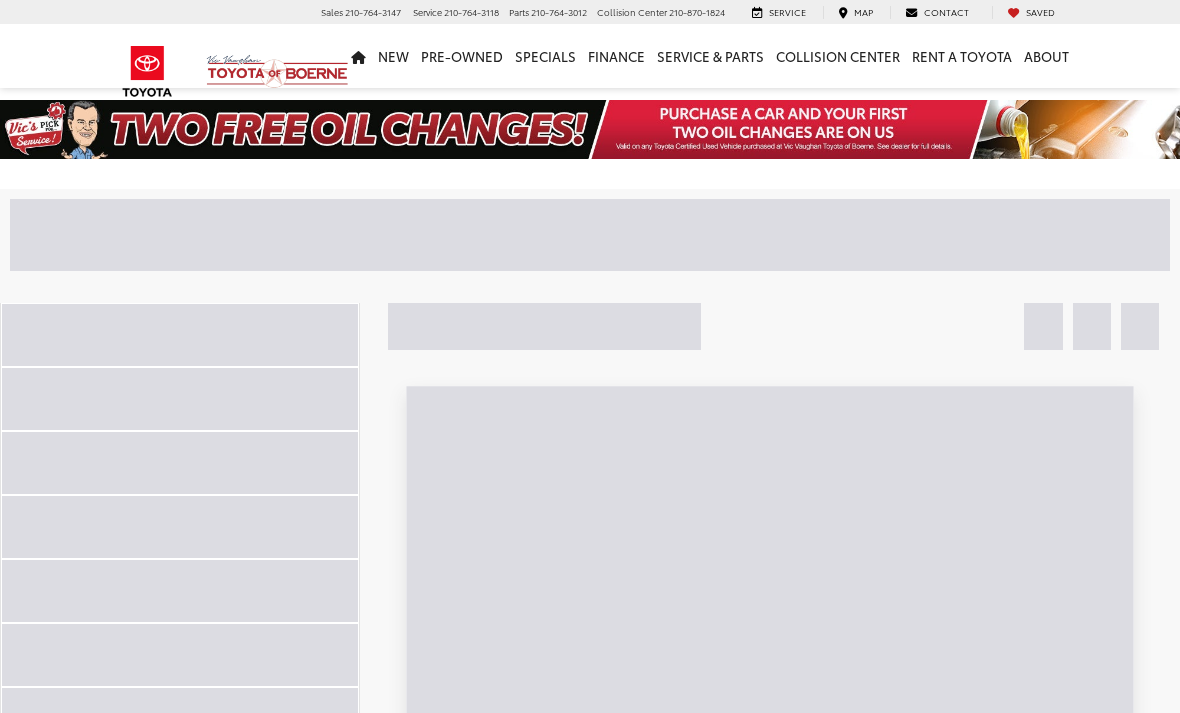 scroll, scrollTop: 0, scrollLeft: 0, axis: both 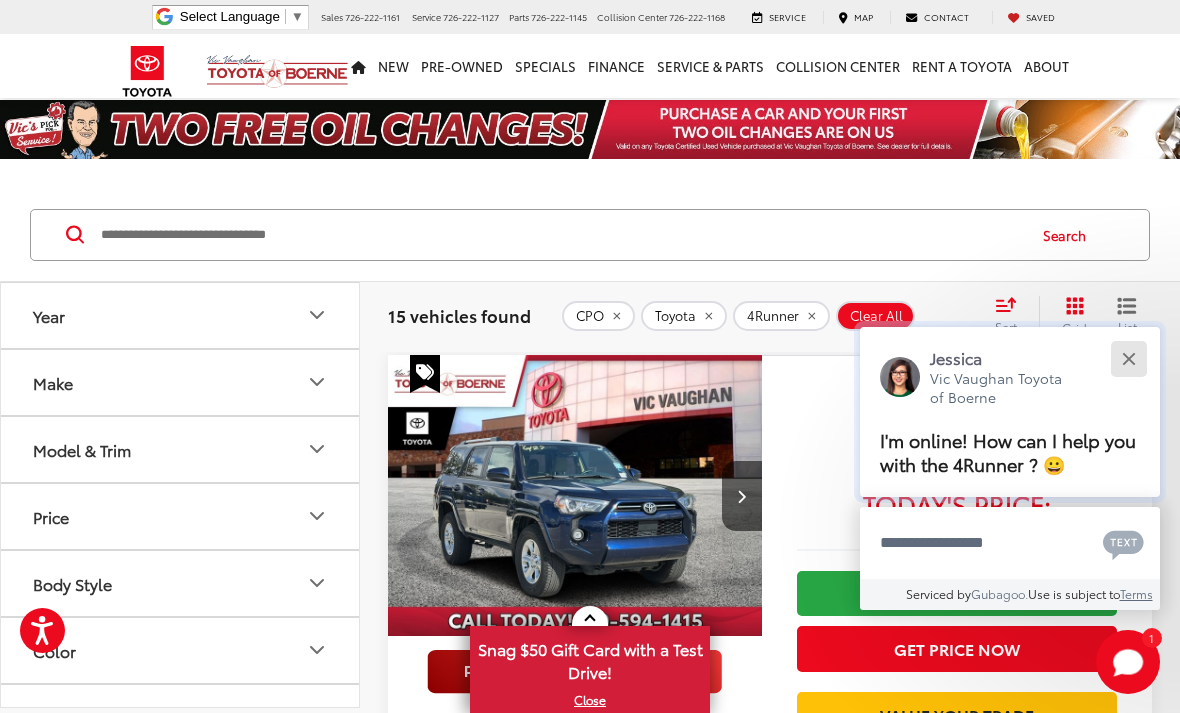 click at bounding box center [1128, 358] 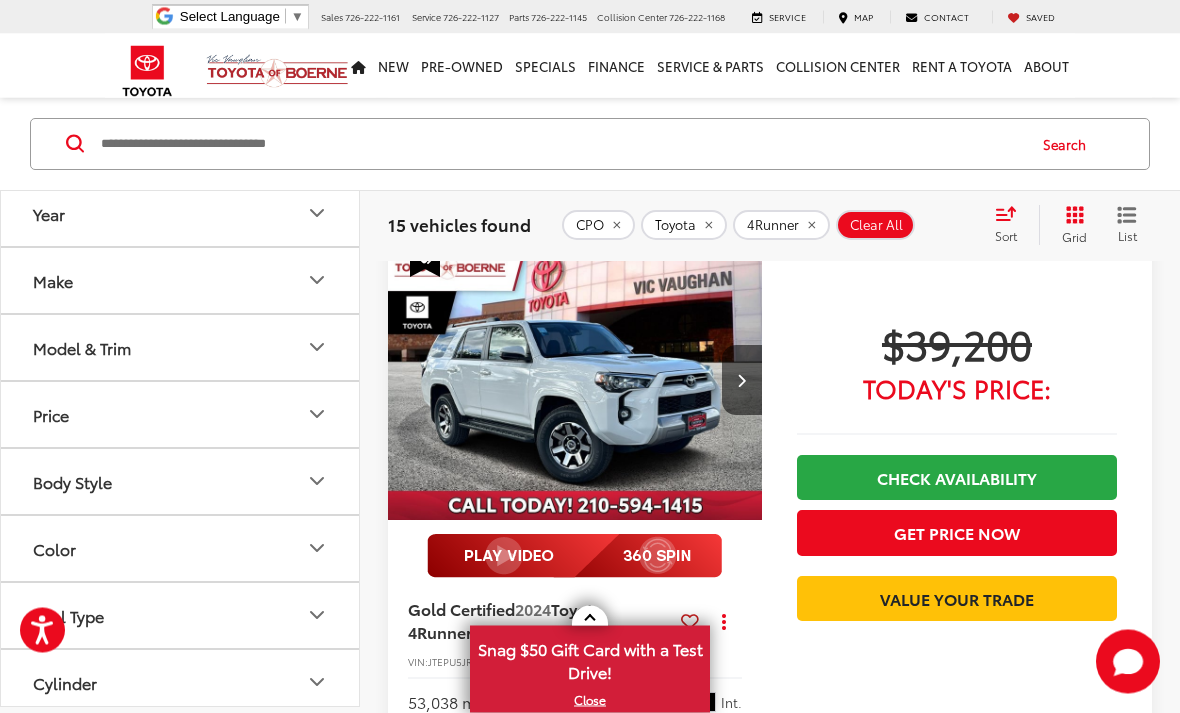 scroll, scrollTop: 3330, scrollLeft: 0, axis: vertical 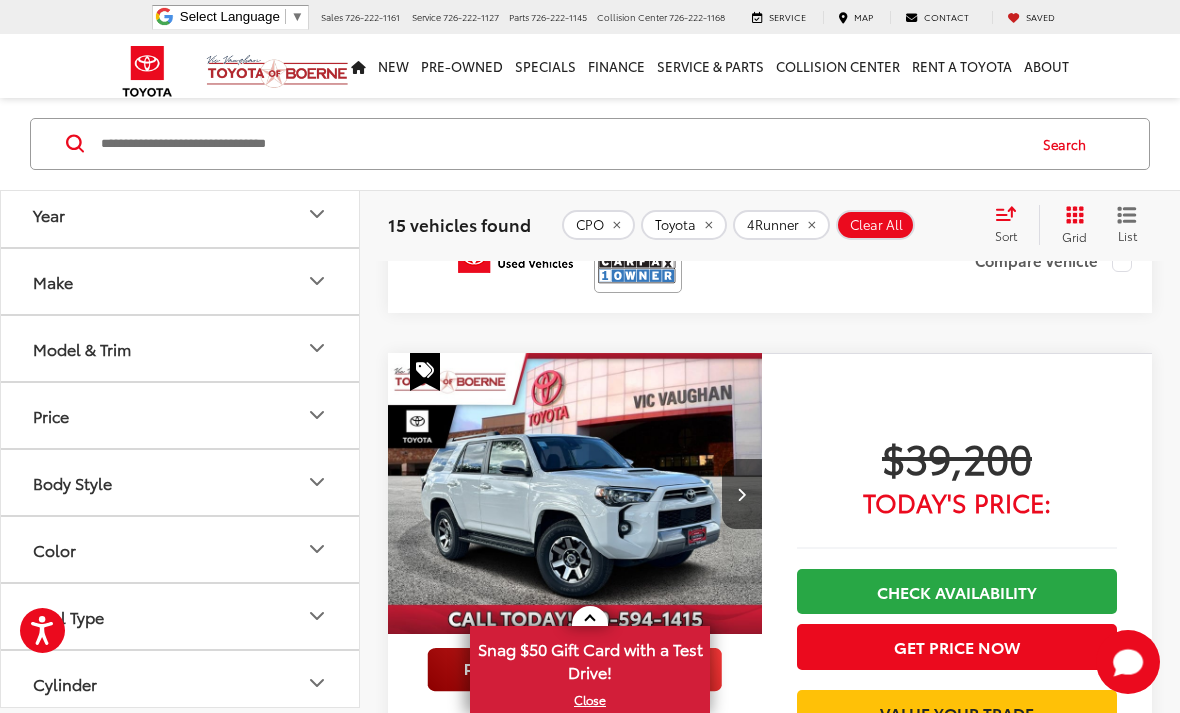 click at bounding box center [575, 494] 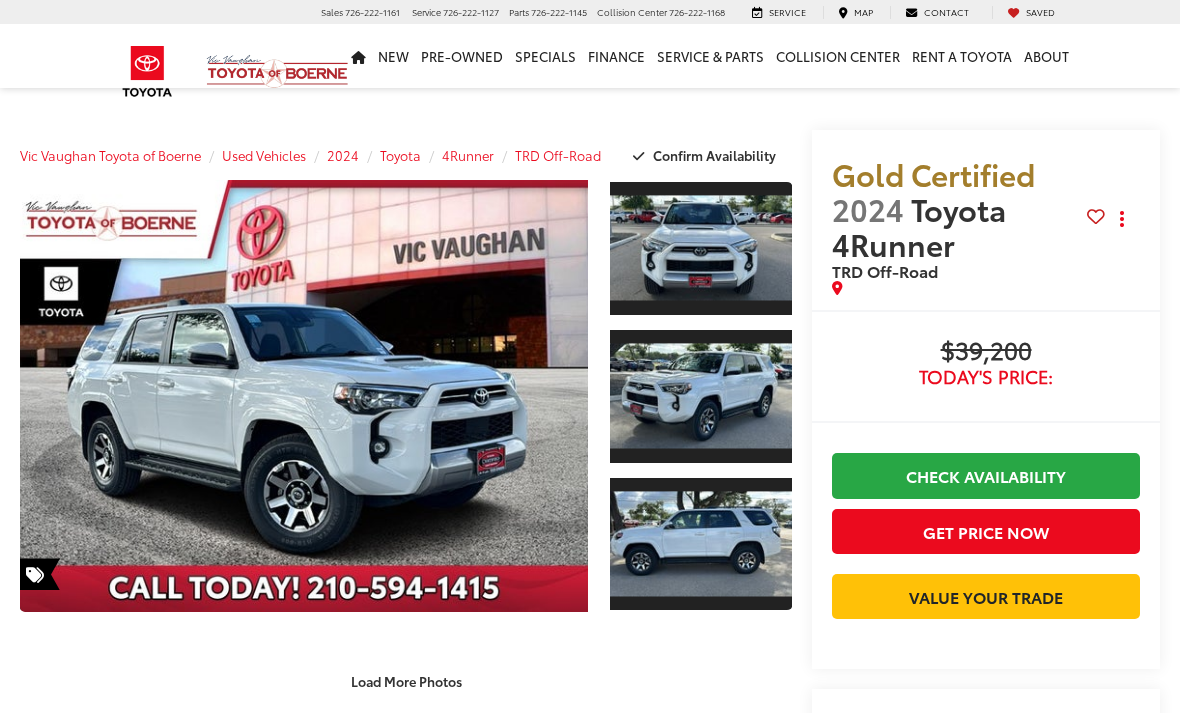 scroll, scrollTop: 0, scrollLeft: 0, axis: both 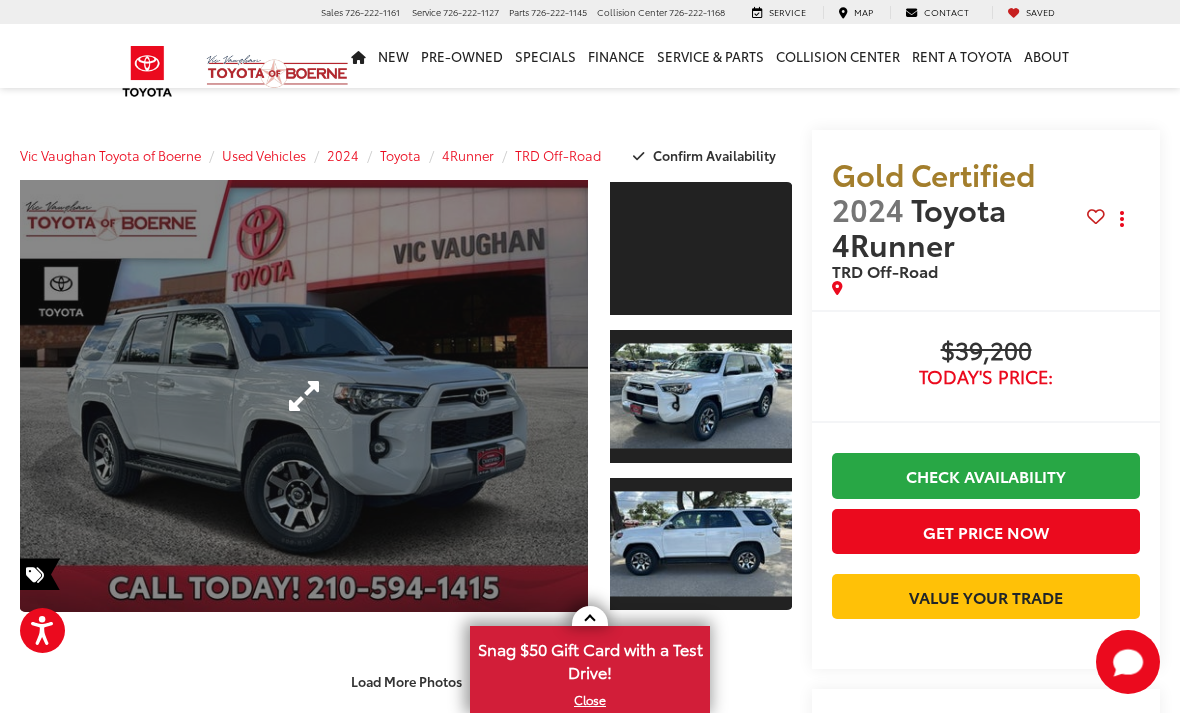 click at bounding box center (304, 396) 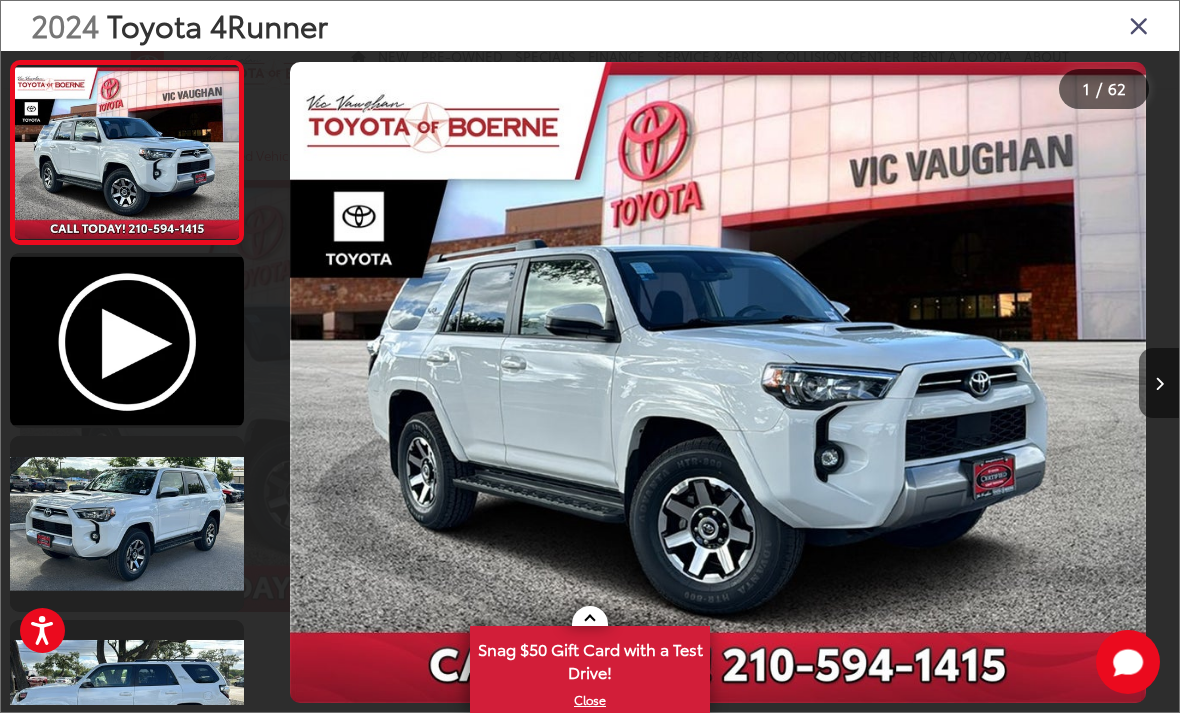 click at bounding box center (1159, 383) 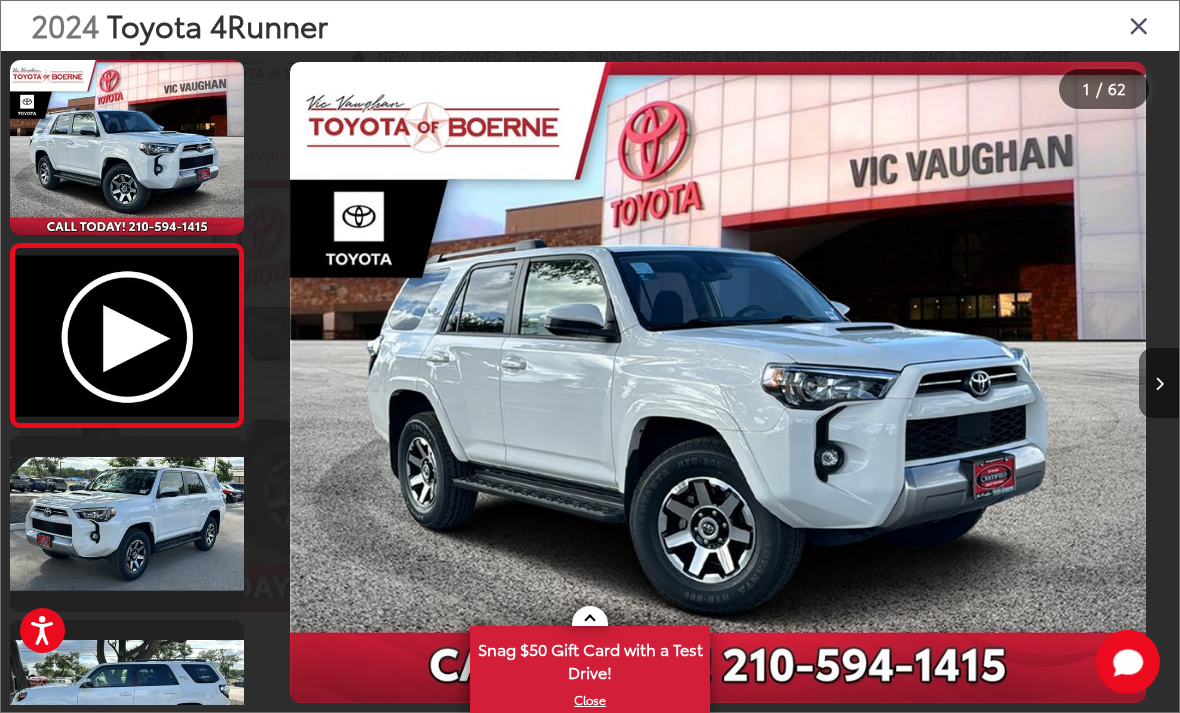 scroll, scrollTop: 0, scrollLeft: 393, axis: horizontal 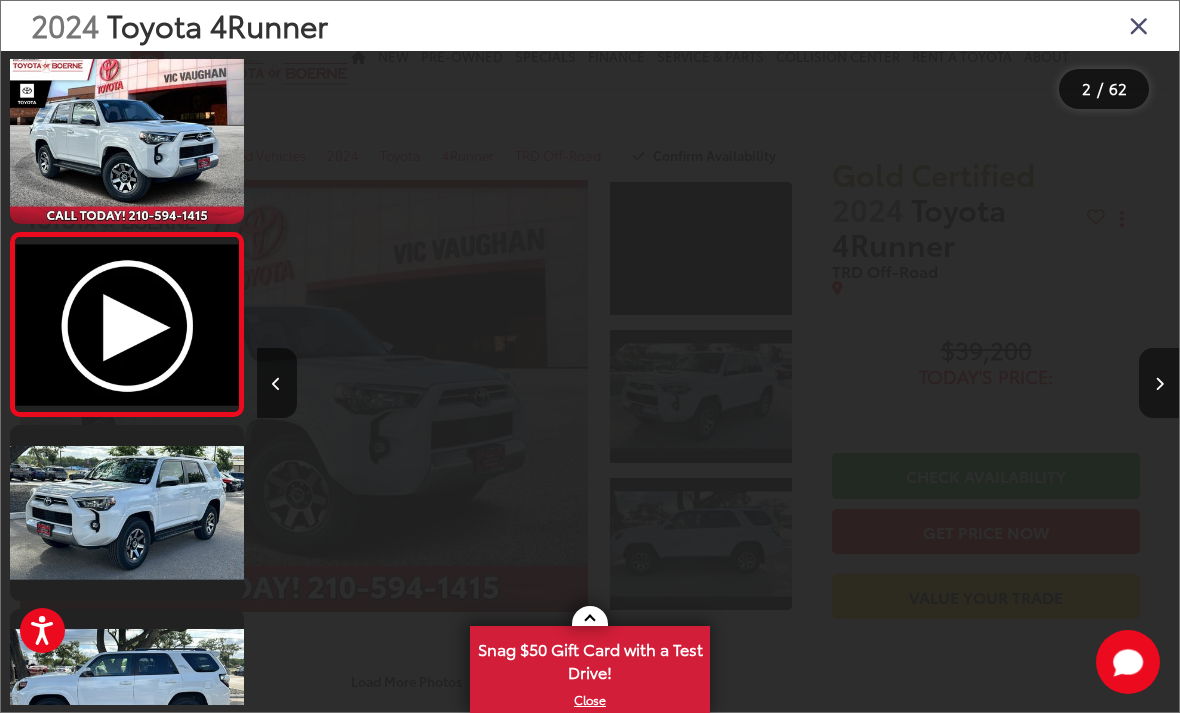 click at bounding box center [1159, 383] 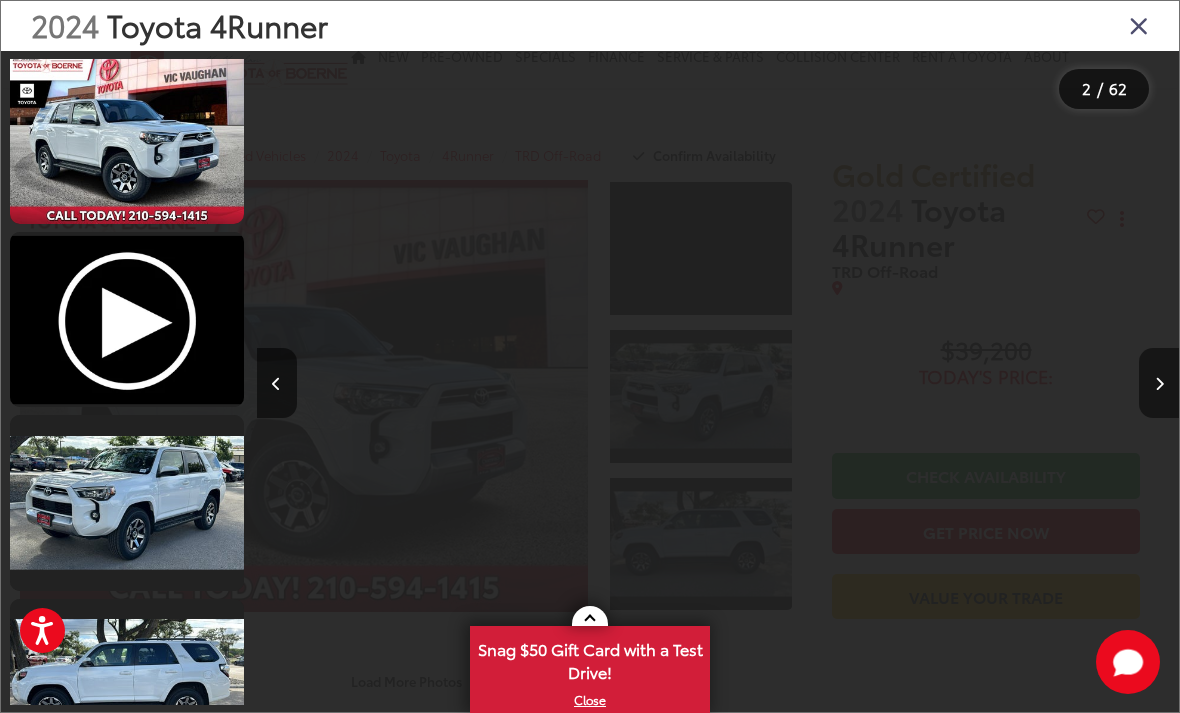 scroll, scrollTop: 0, scrollLeft: 1274, axis: horizontal 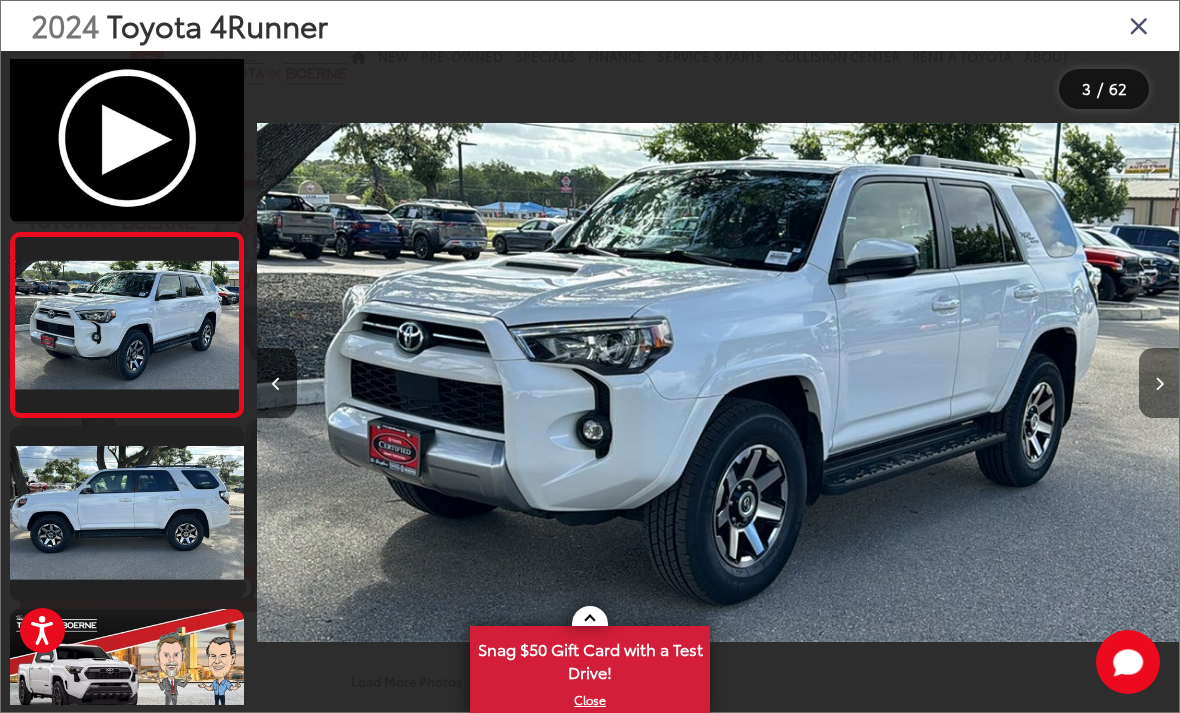 click at bounding box center (1159, 383) 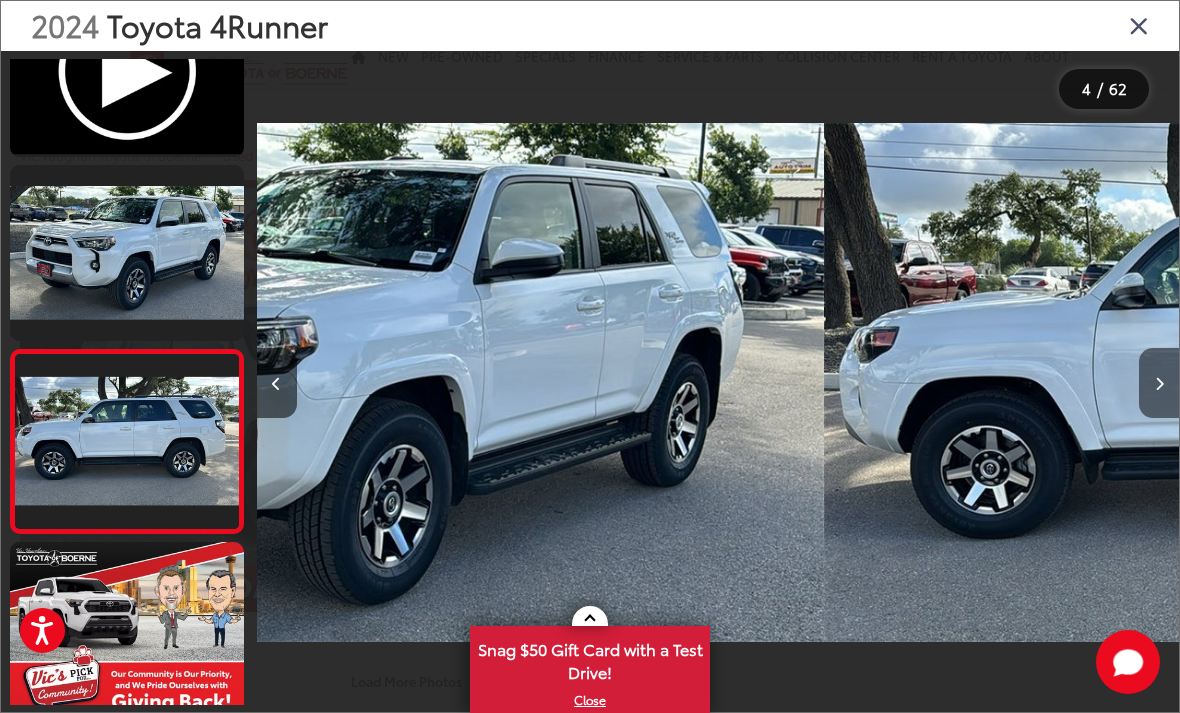 scroll, scrollTop: 324, scrollLeft: 0, axis: vertical 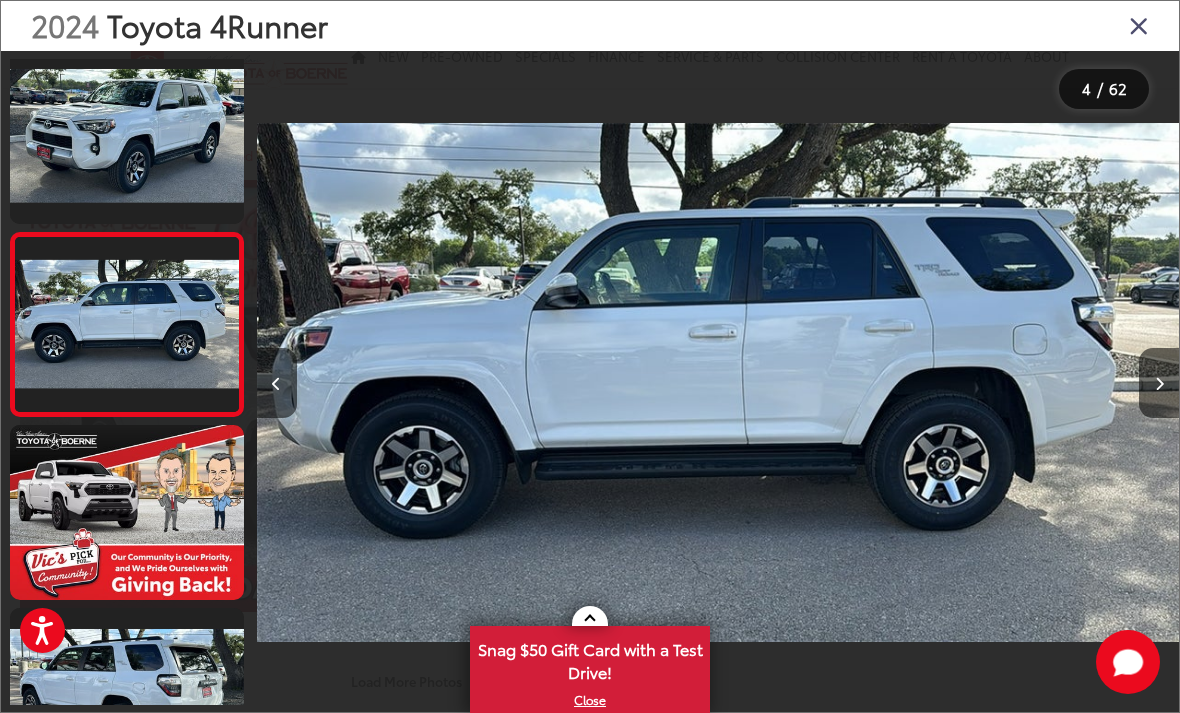 click at bounding box center [1063, 382] 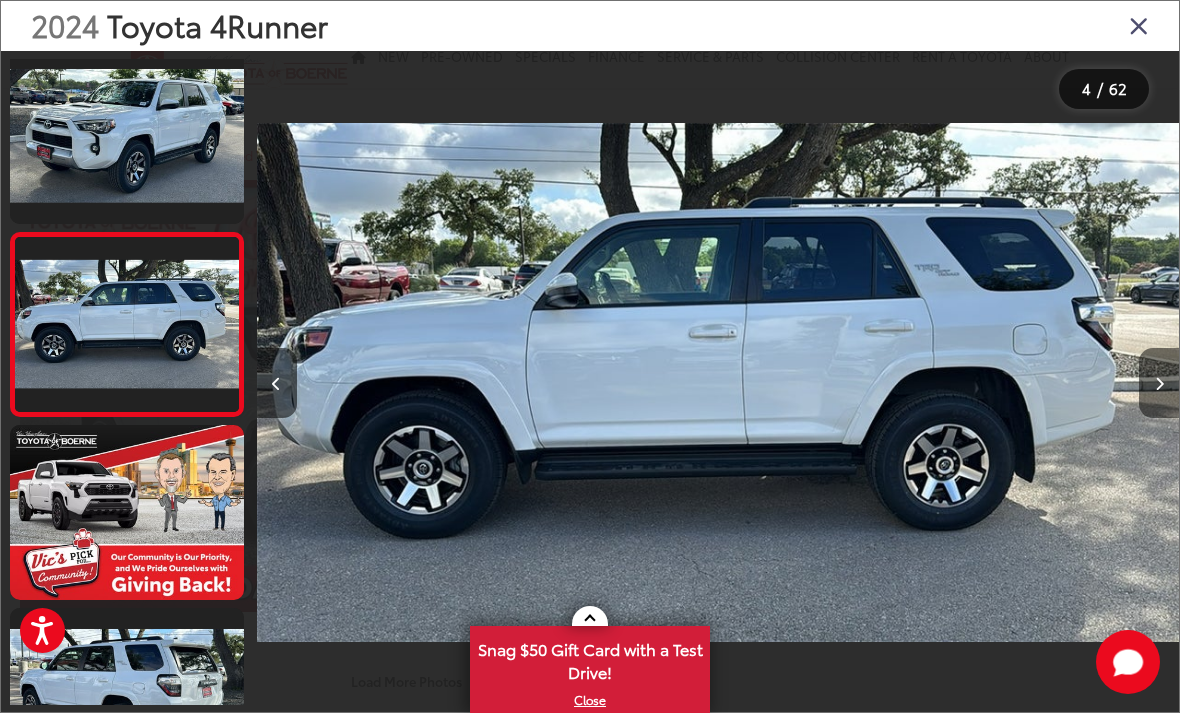 click at bounding box center (1159, 383) 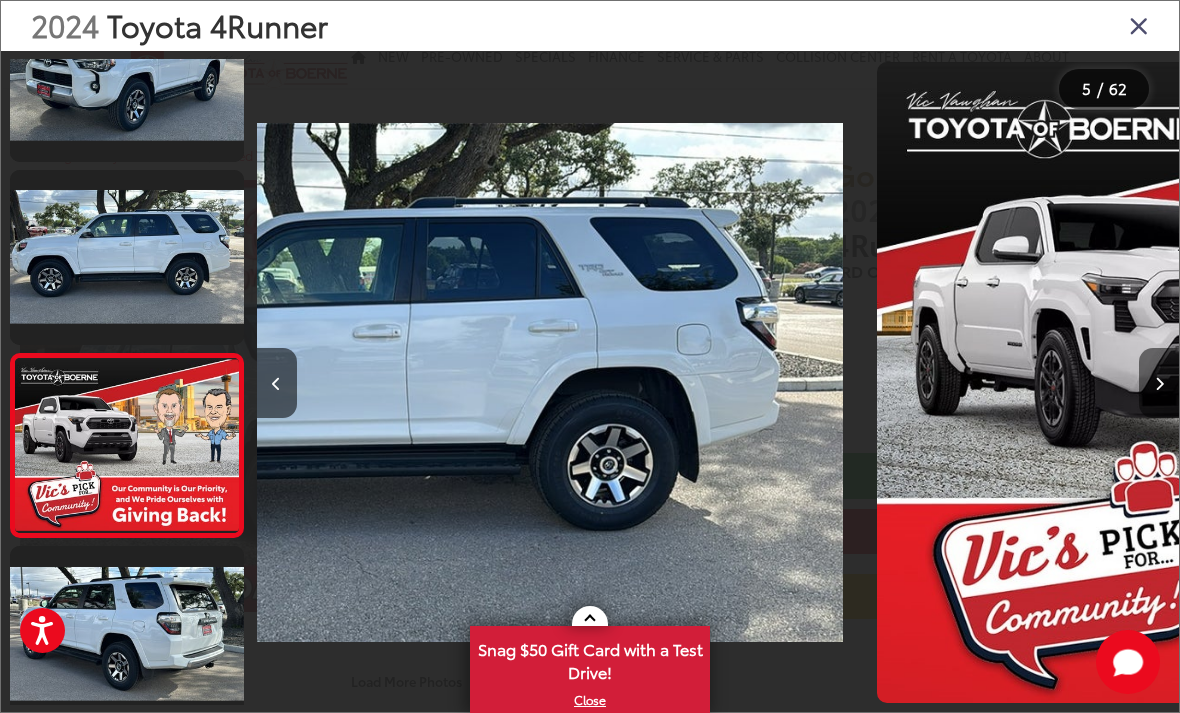 scroll, scrollTop: 503, scrollLeft: 0, axis: vertical 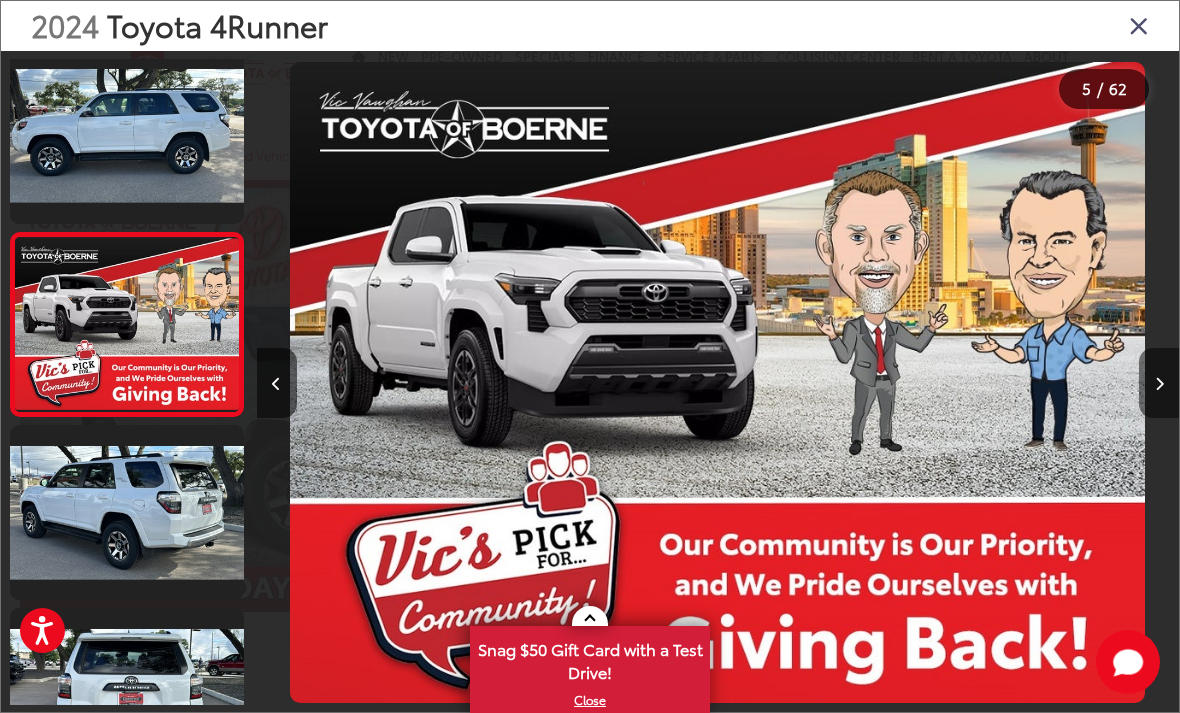 click at bounding box center [1159, 383] 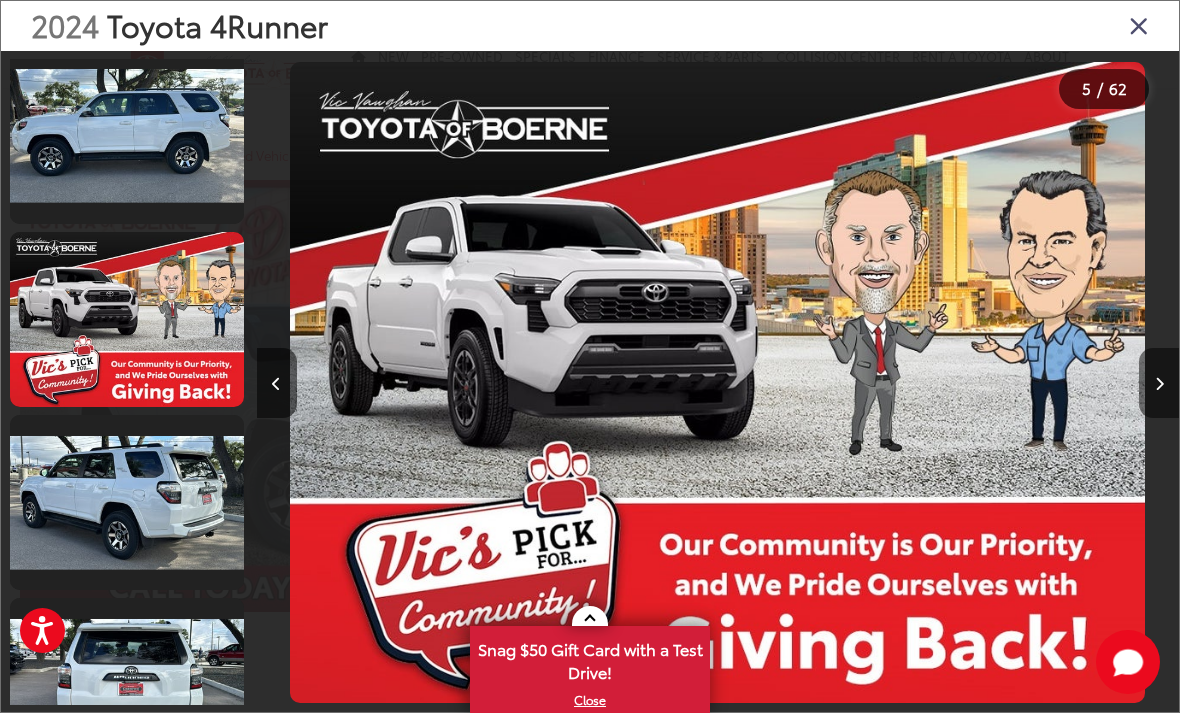 scroll, scrollTop: 631, scrollLeft: 0, axis: vertical 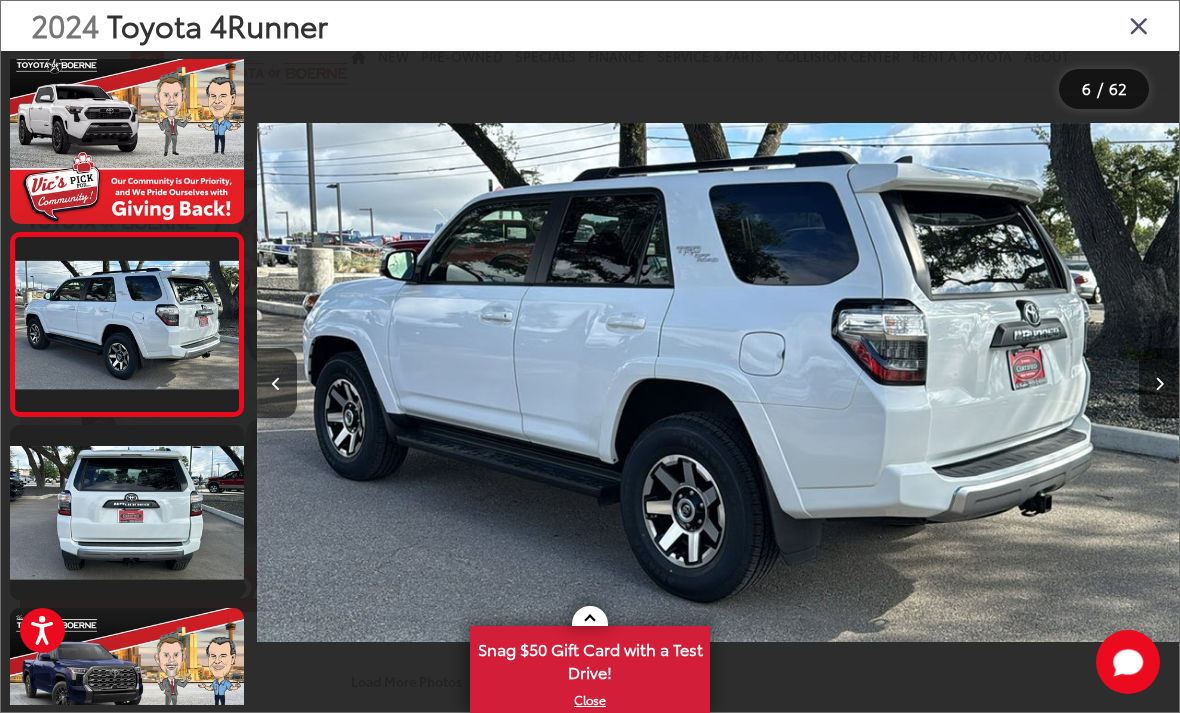 click at bounding box center (1159, 383) 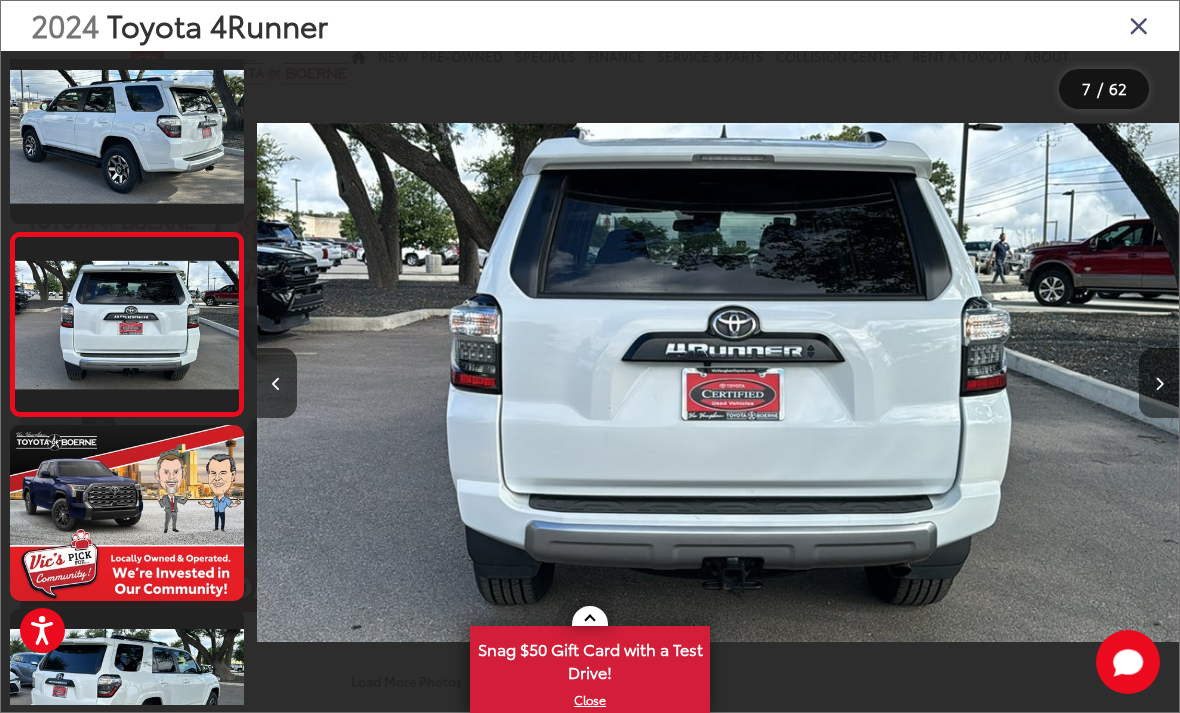 click at bounding box center [1159, 384] 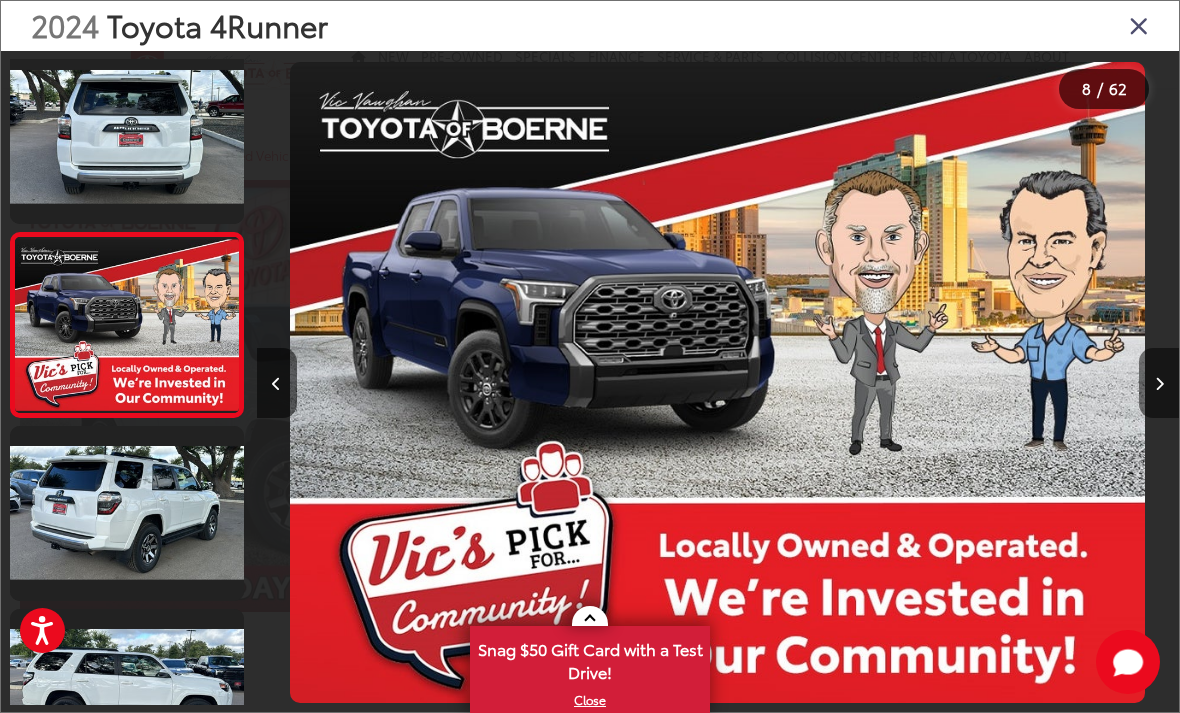 click at bounding box center [1159, 383] 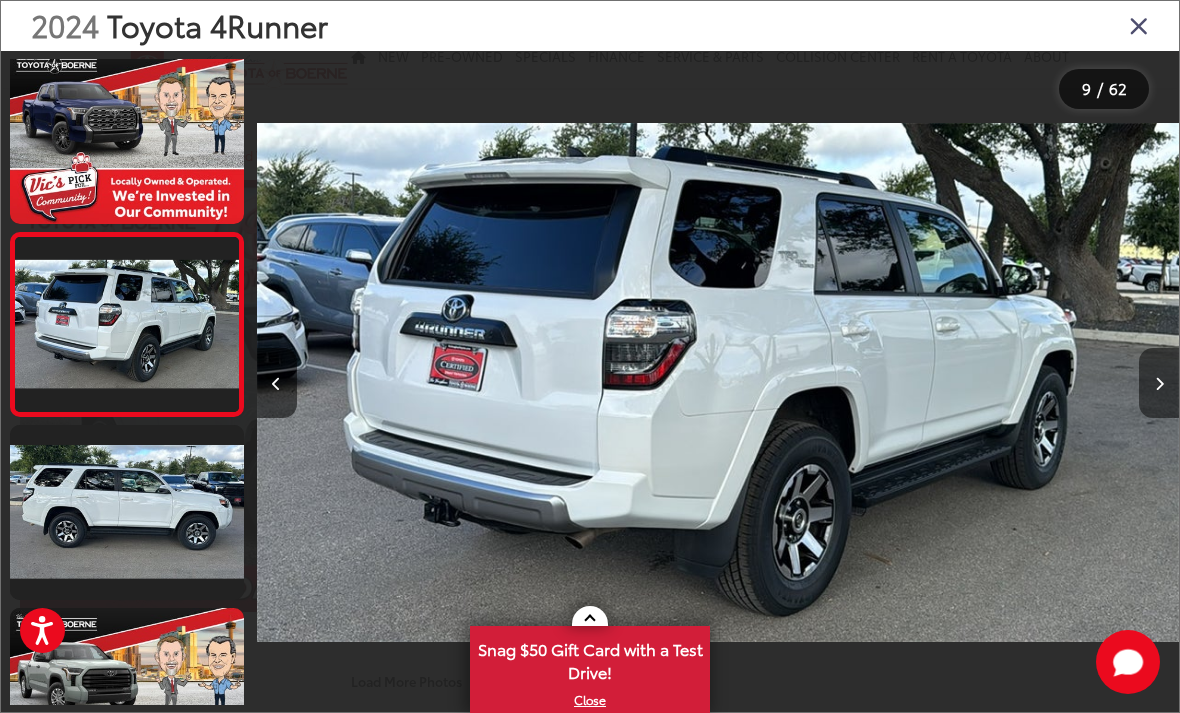 click at bounding box center (1159, 384) 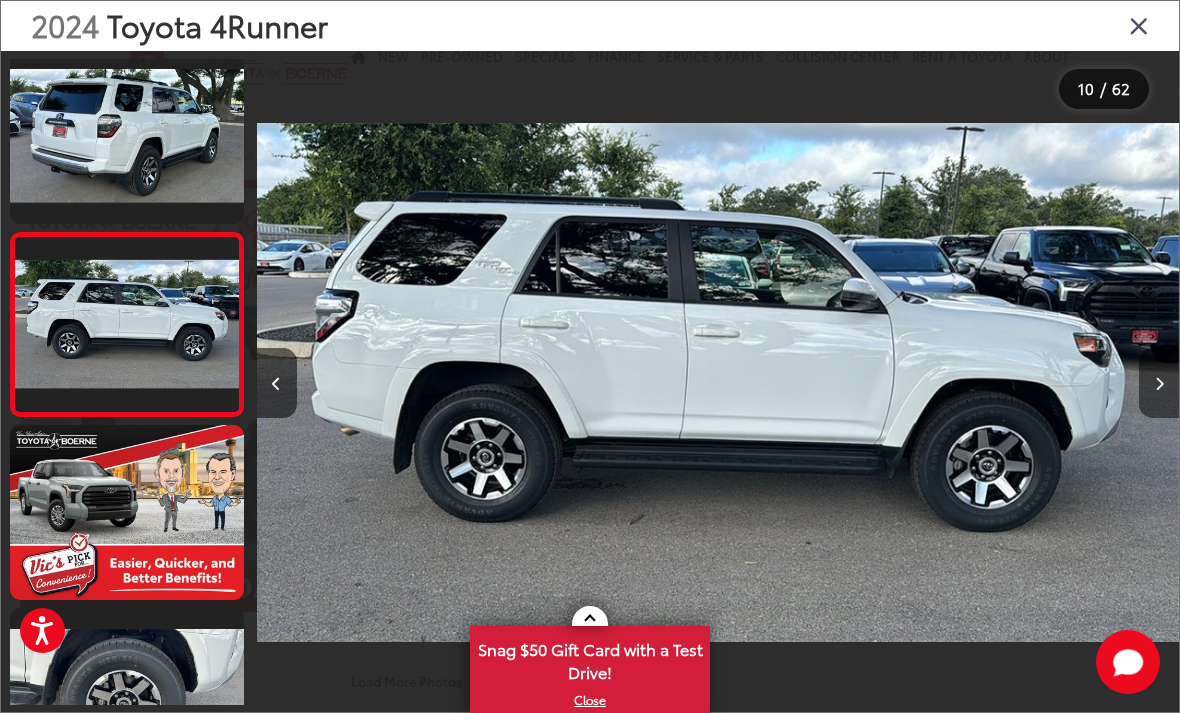 click at bounding box center [1159, 383] 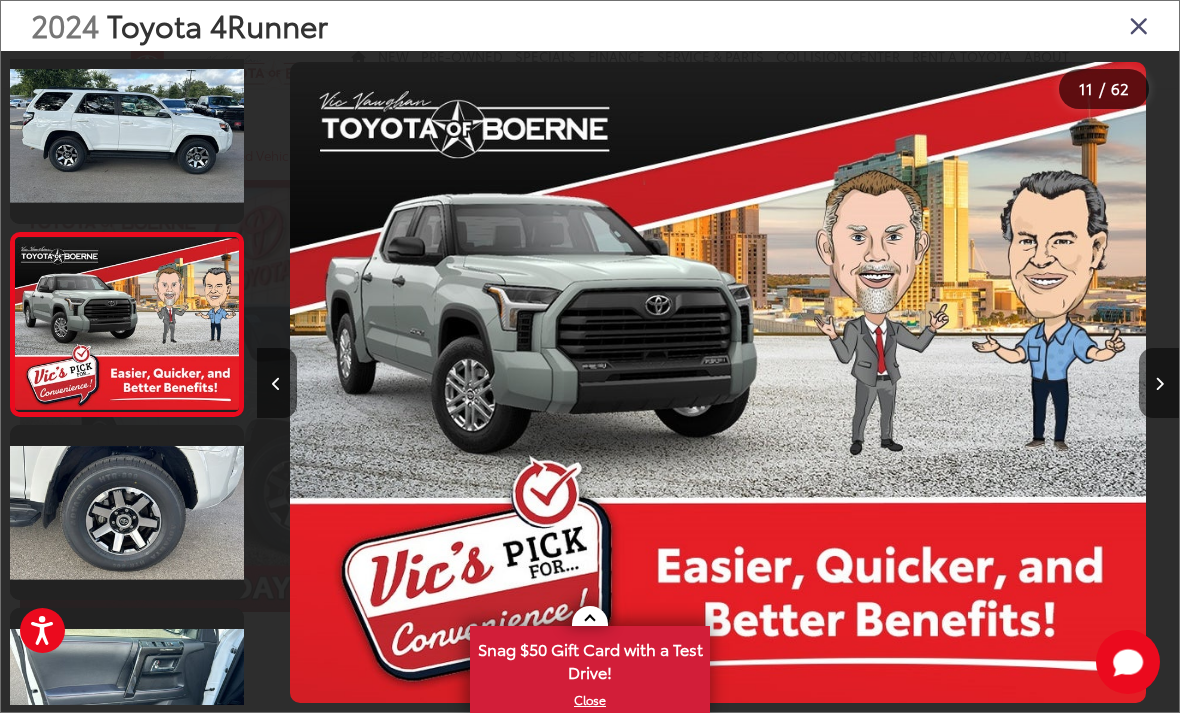 click at bounding box center [1159, 383] 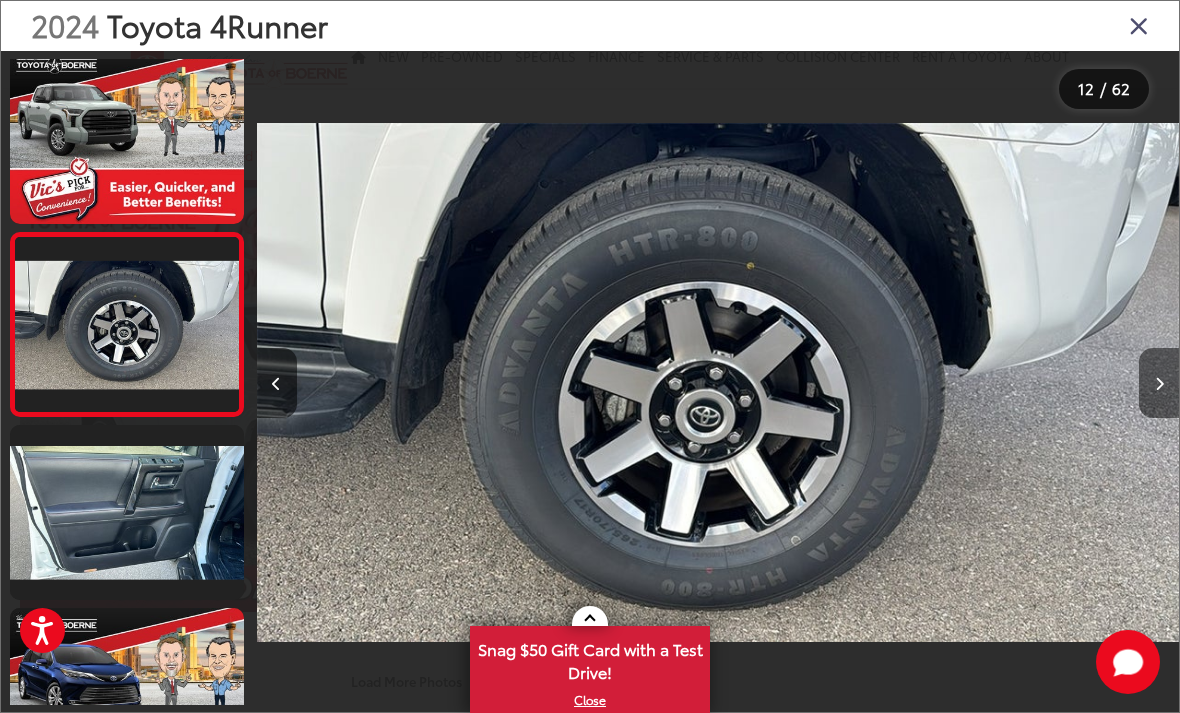 click at bounding box center [1159, 383] 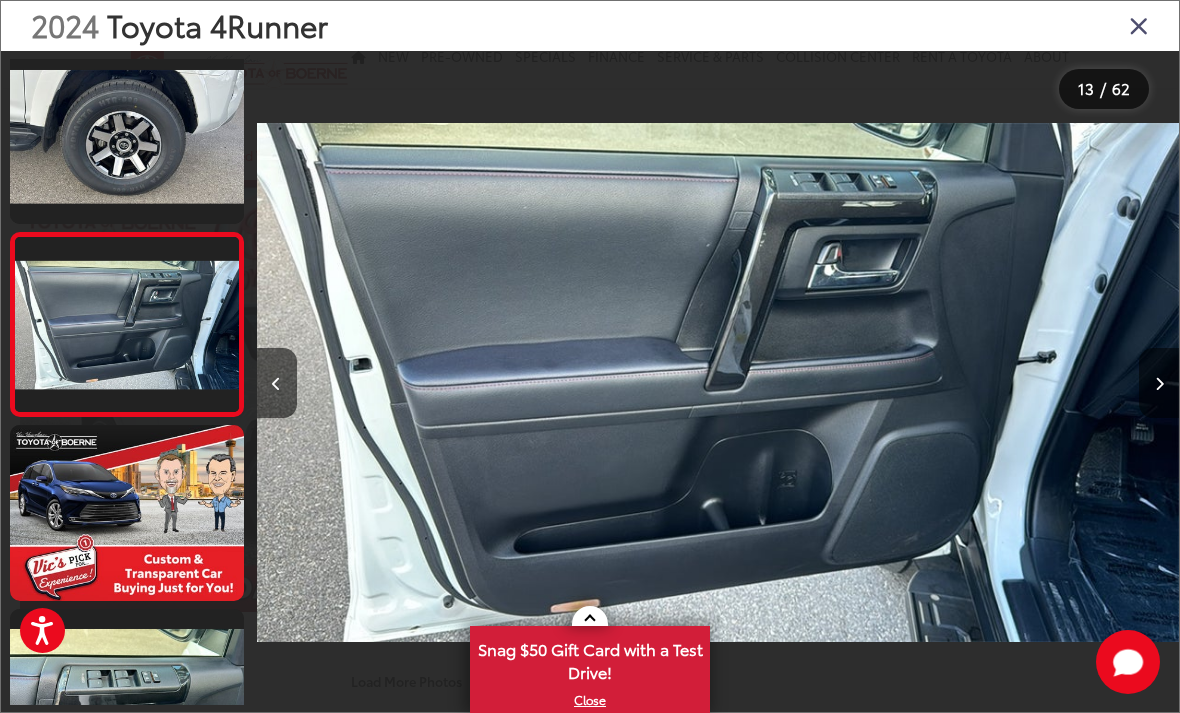 click at bounding box center [1159, 383] 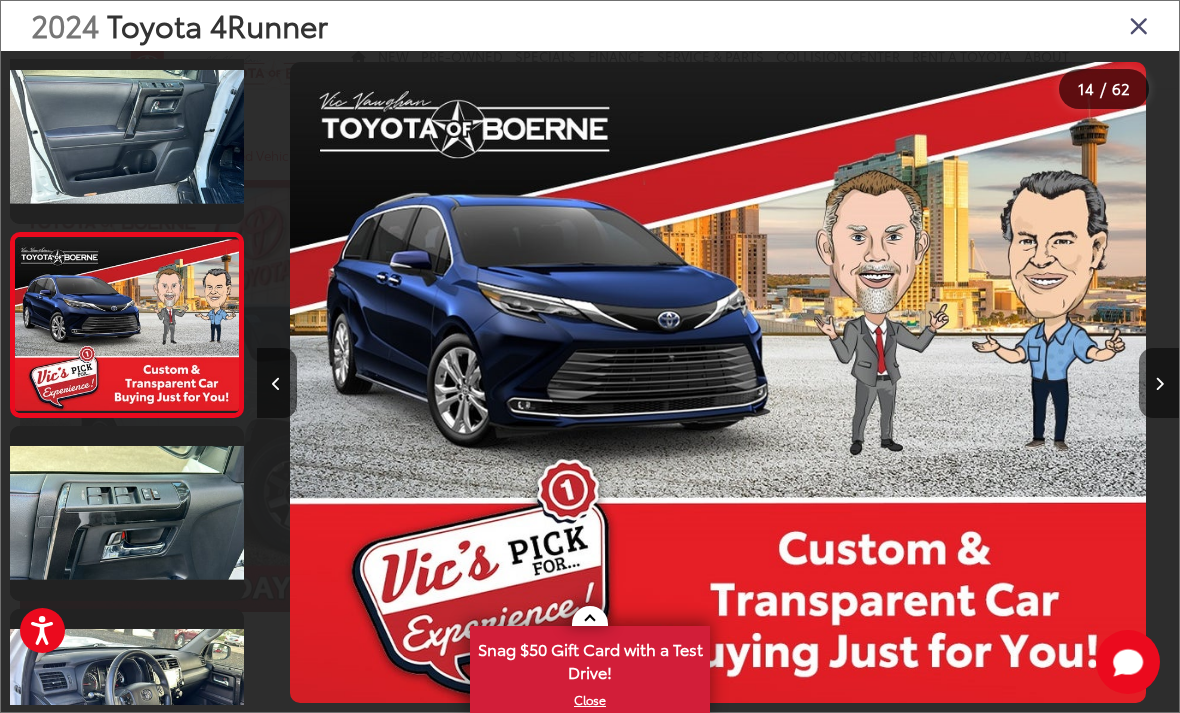 click at bounding box center (1159, 384) 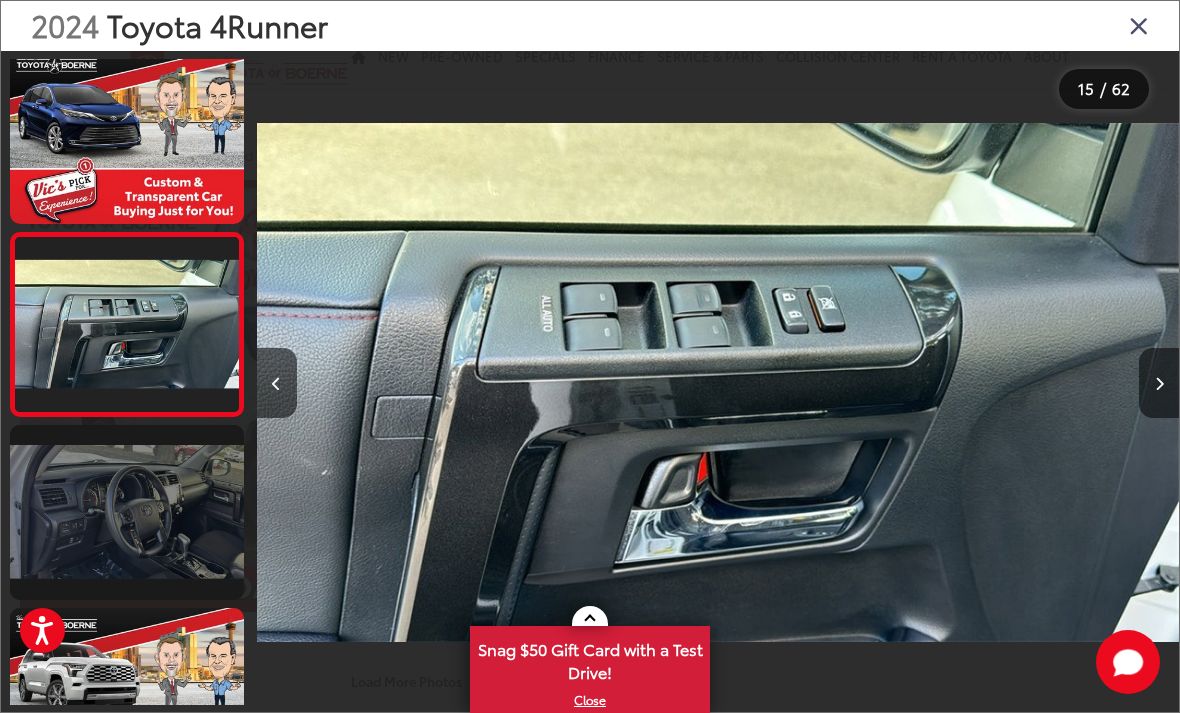click at bounding box center [127, 512] 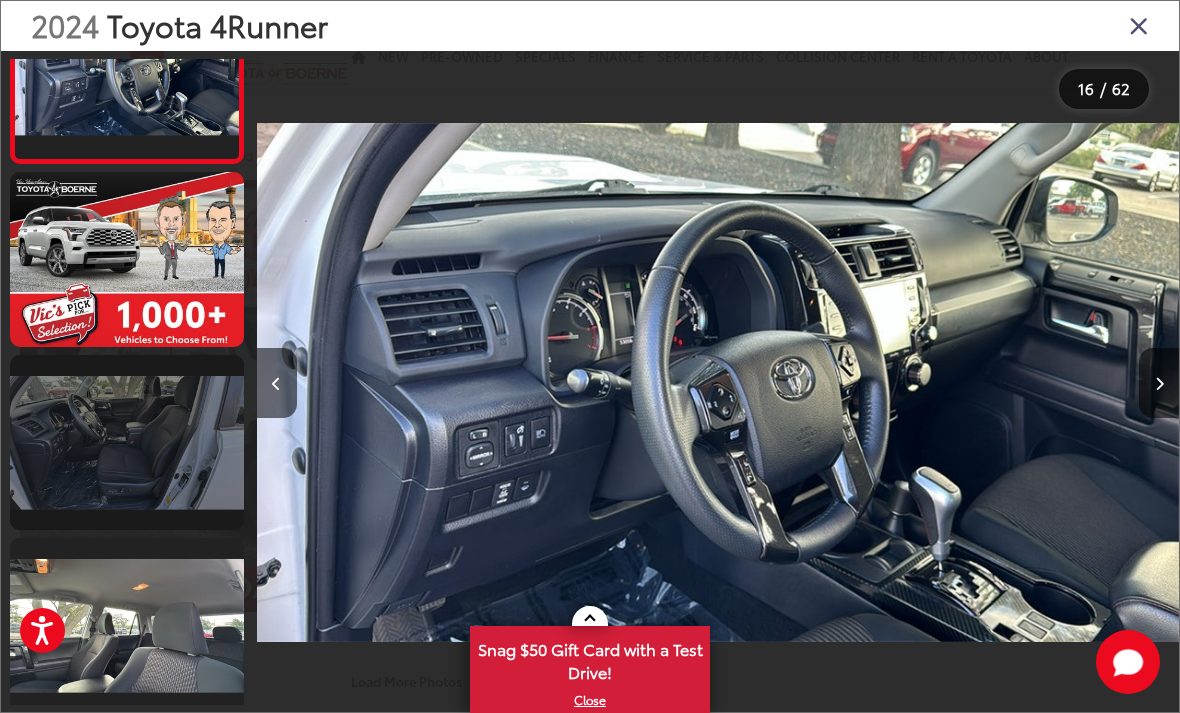 click at bounding box center [127, 442] 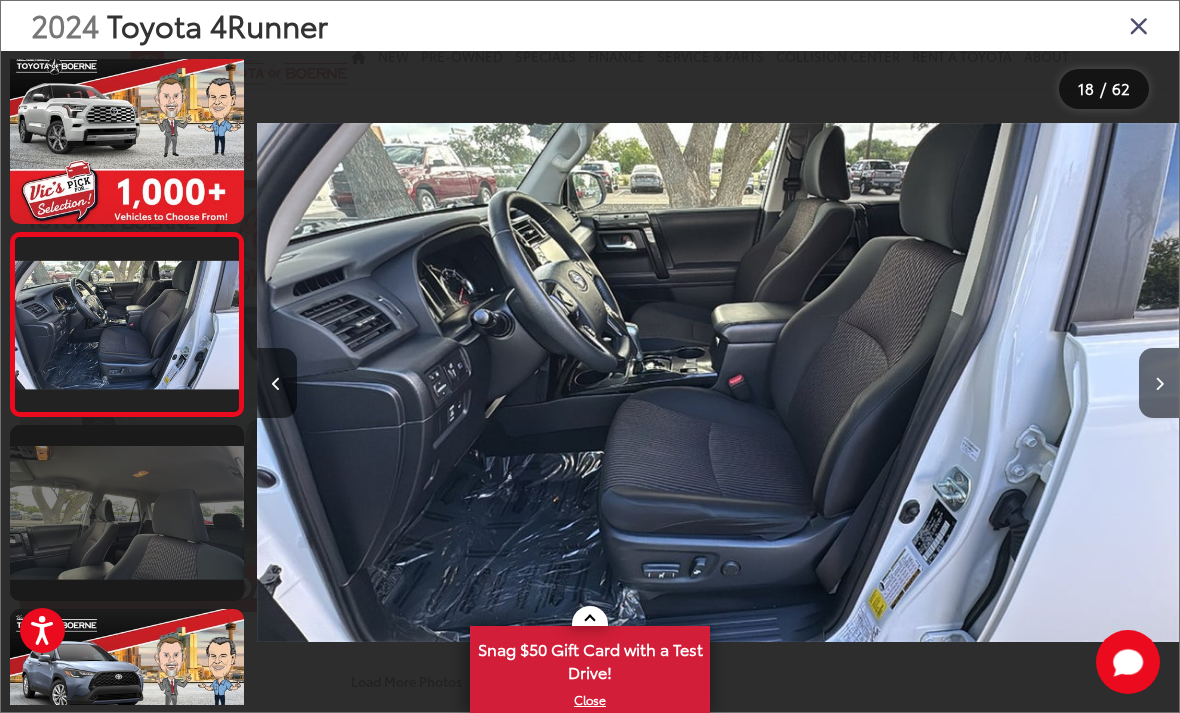 click at bounding box center [127, 512] 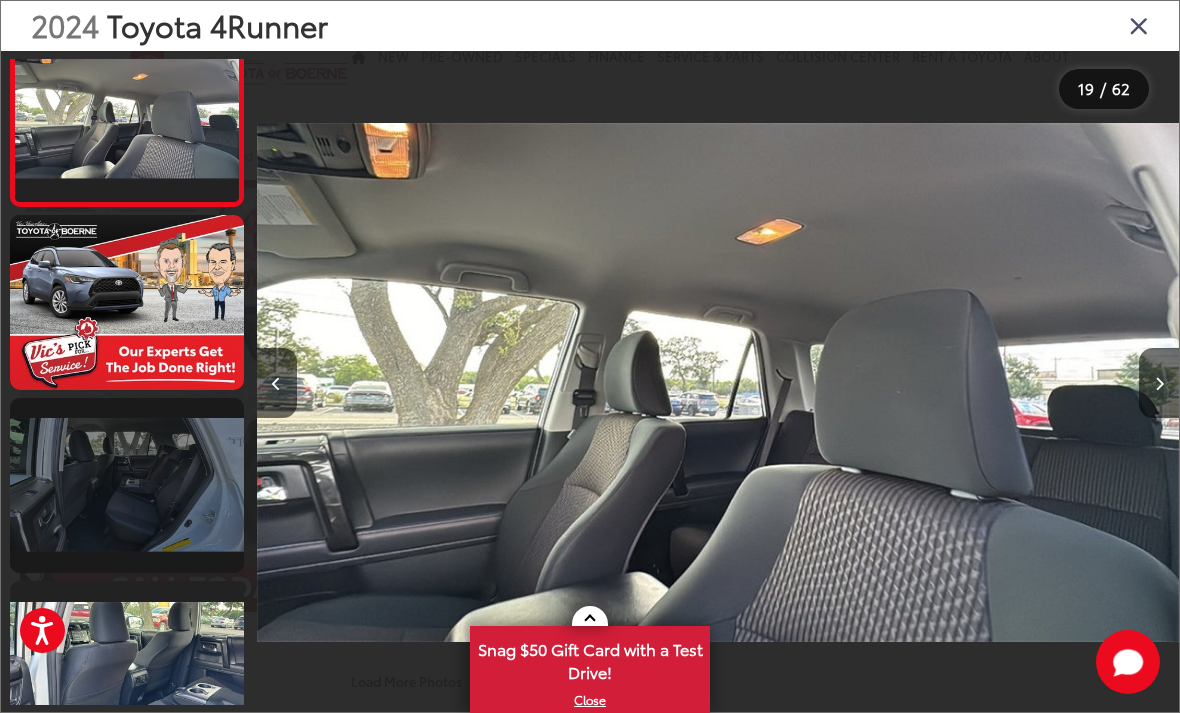 click at bounding box center (127, 485) 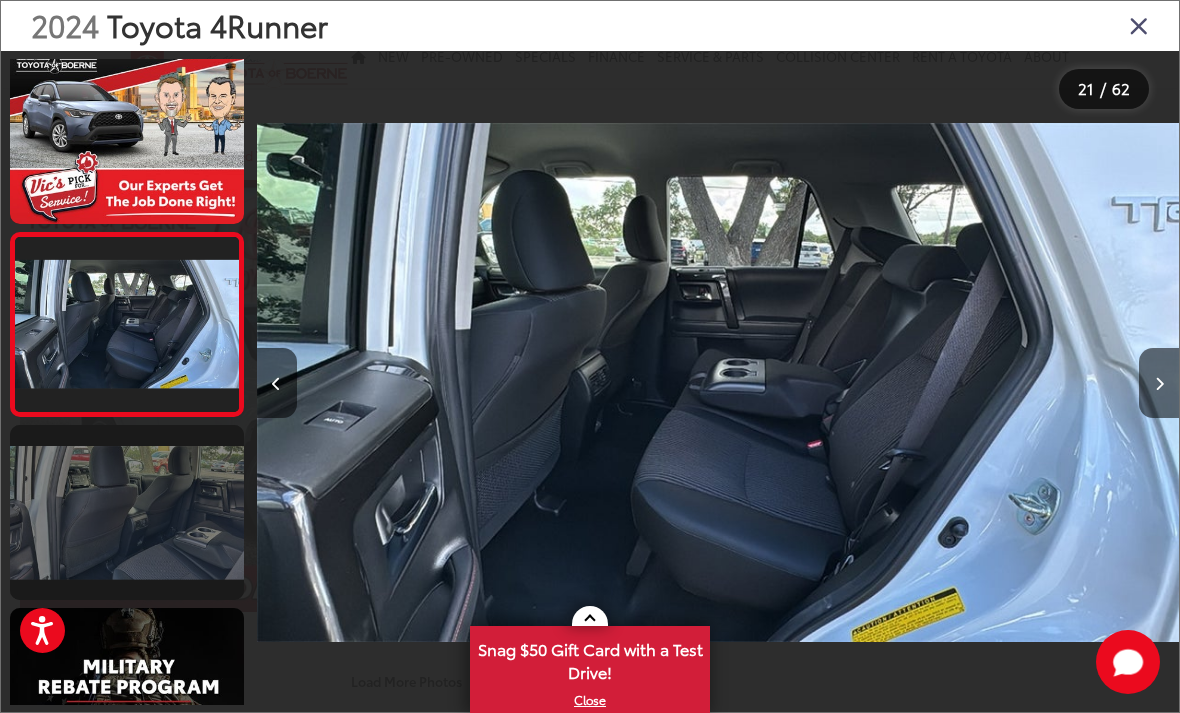 click at bounding box center (127, 512) 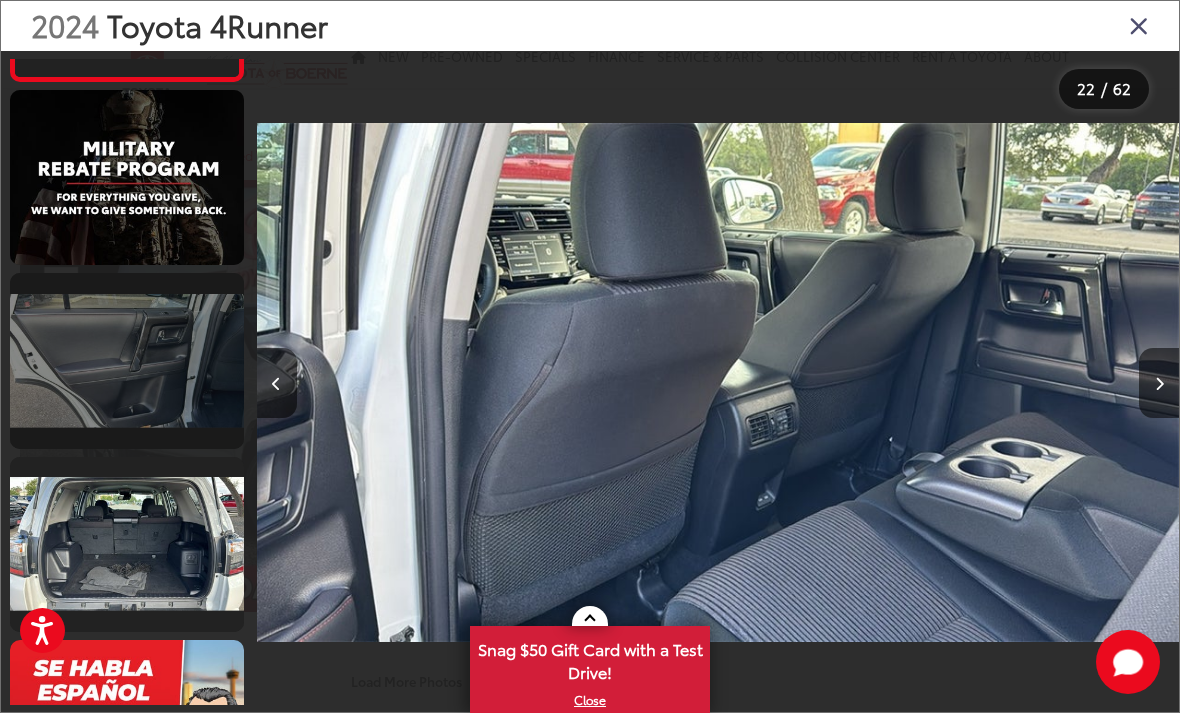 click at bounding box center [127, 360] 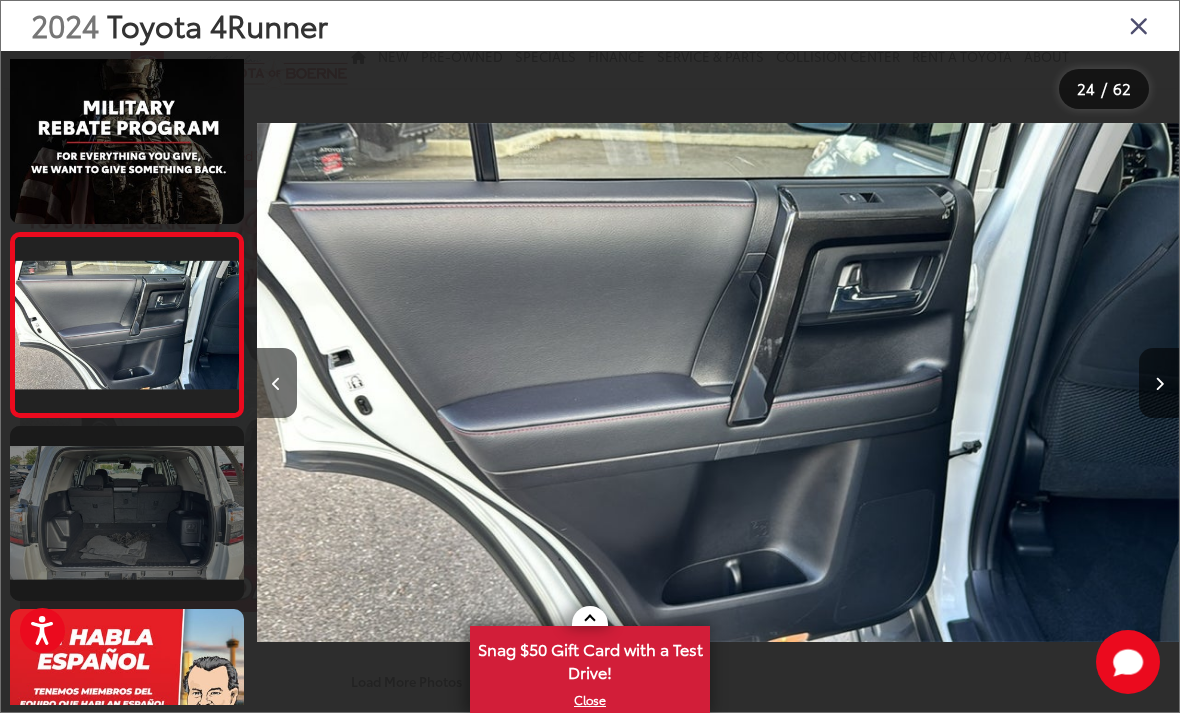 click at bounding box center [127, 513] 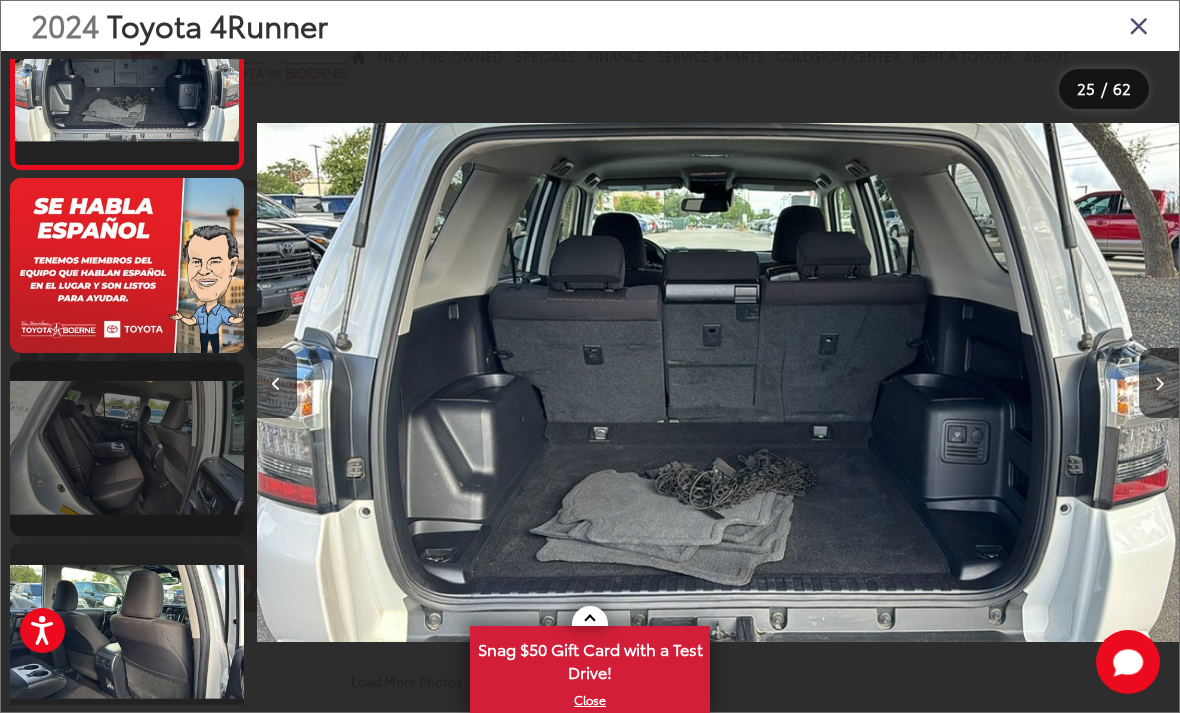 click at bounding box center (127, 448) 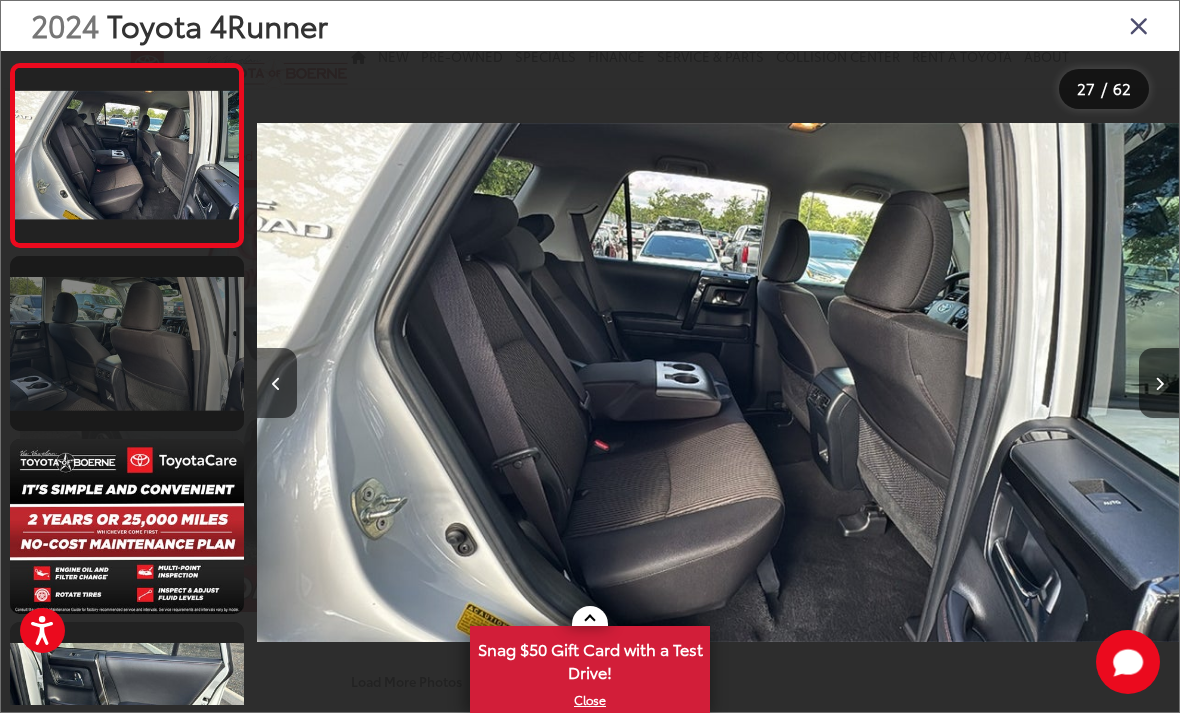 click at bounding box center (127, 343) 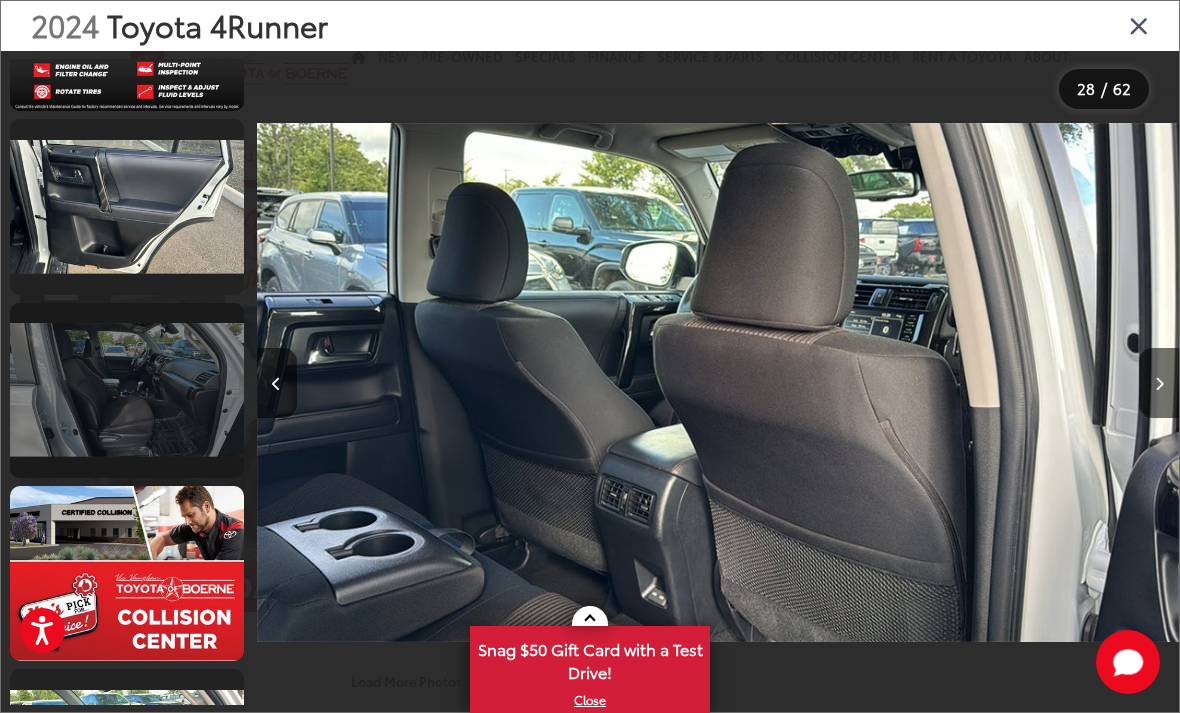 click at bounding box center (127, 390) 